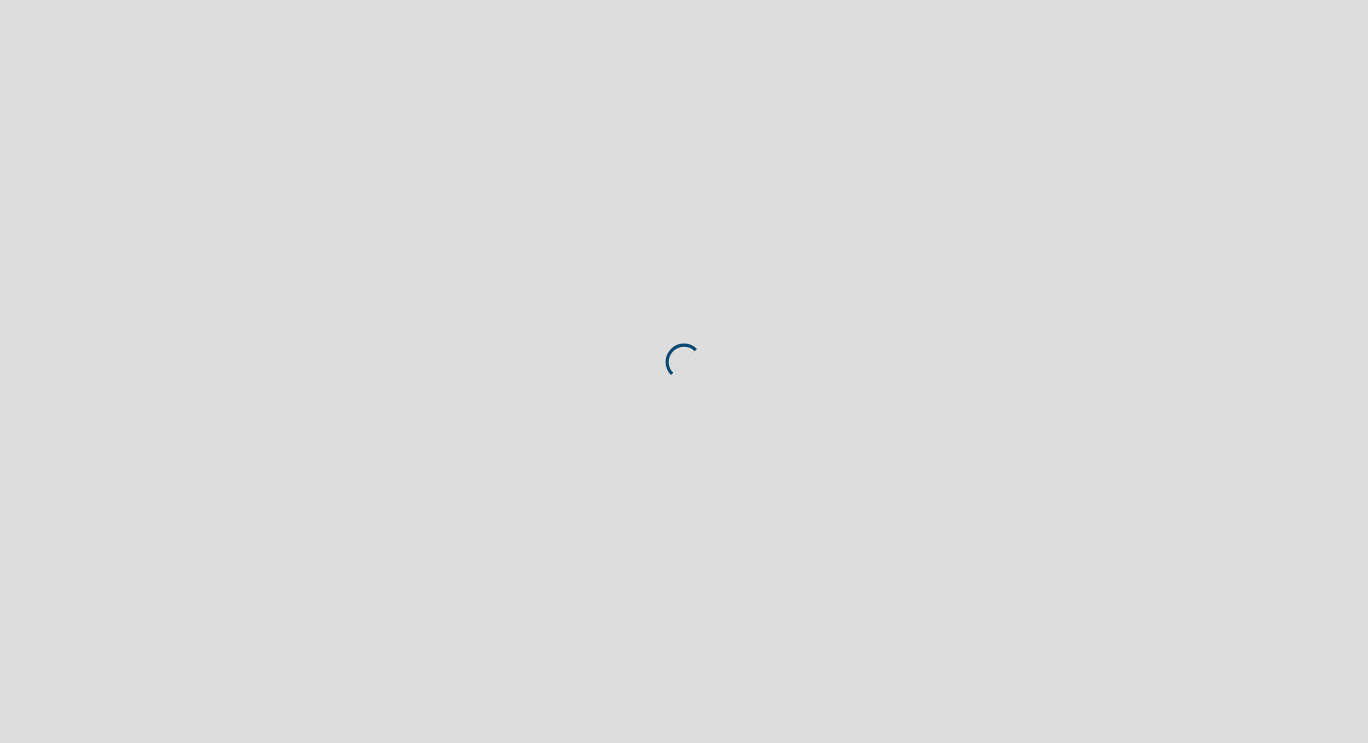 scroll, scrollTop: 0, scrollLeft: 0, axis: both 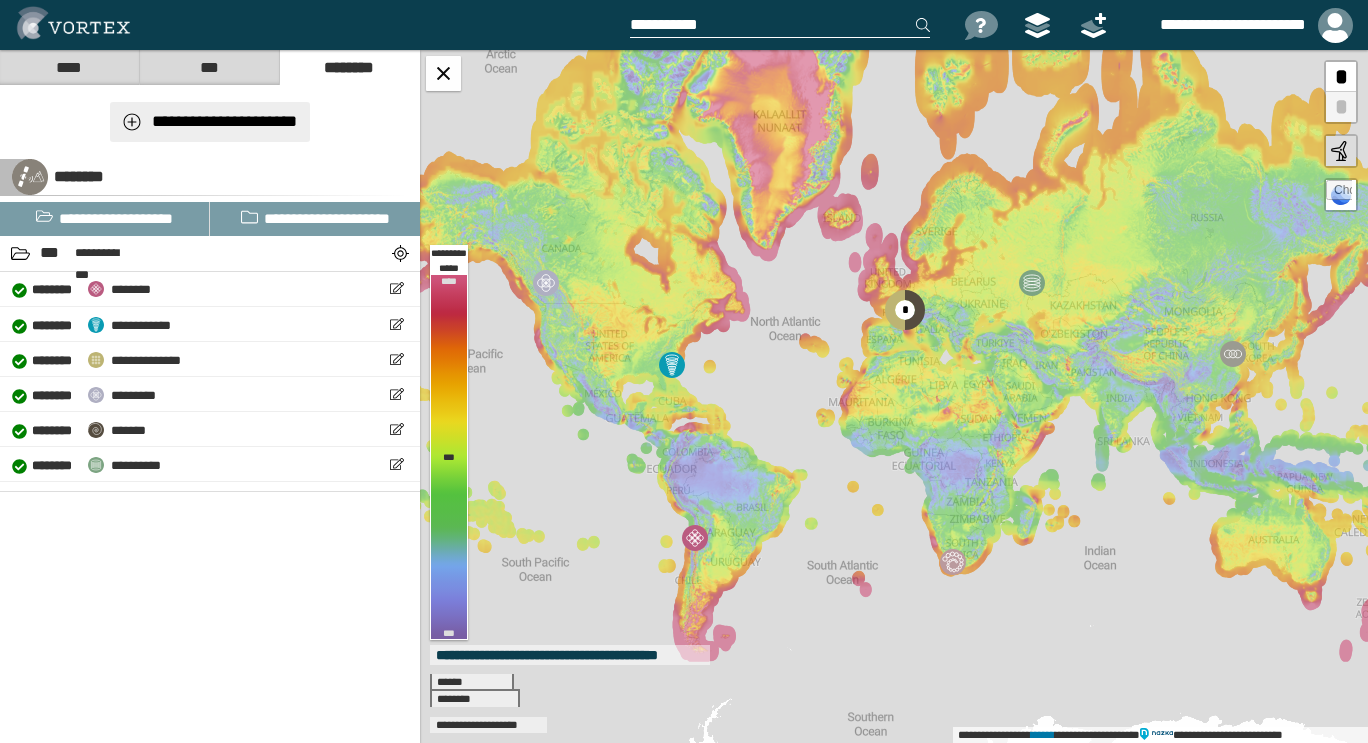 click on "**********" at bounding box center (224, 121) 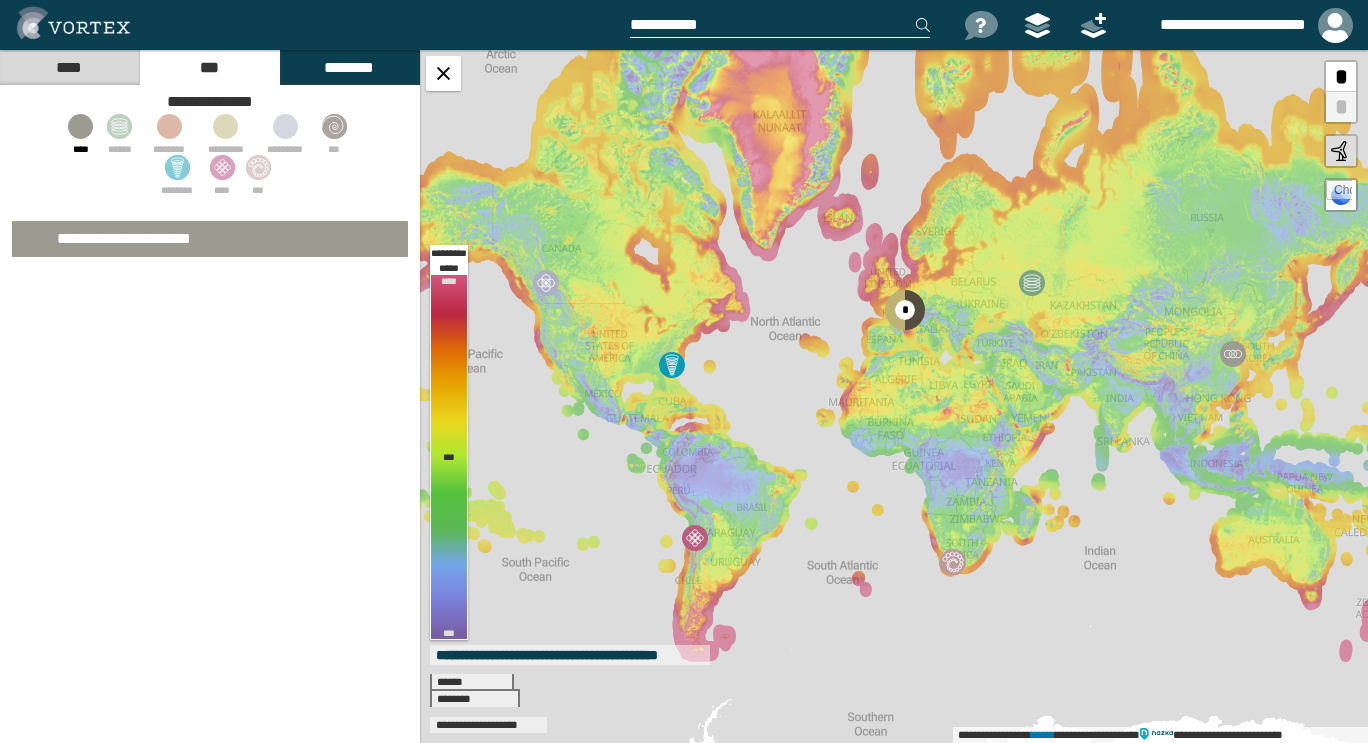 select on "**" 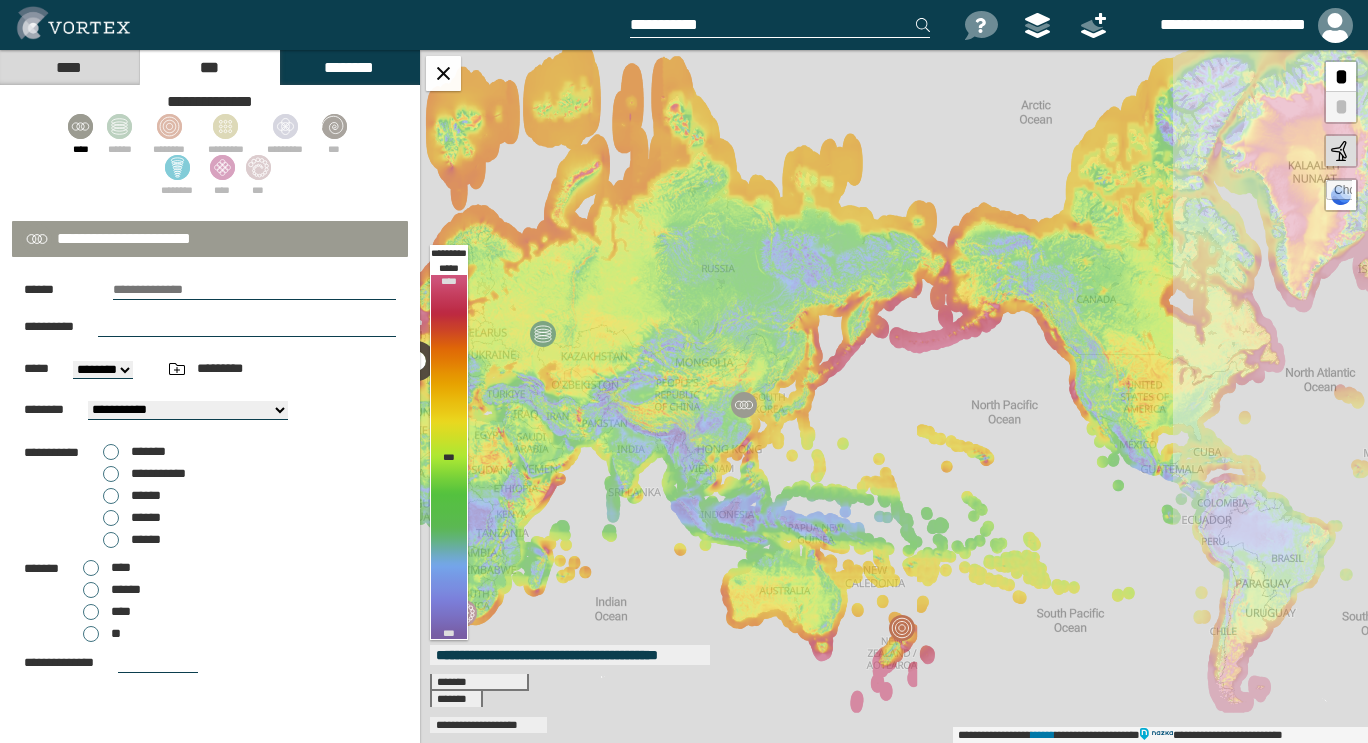 drag, startPoint x: 1000, startPoint y: 582, endPoint x: 636, endPoint y: 552, distance: 365.23416 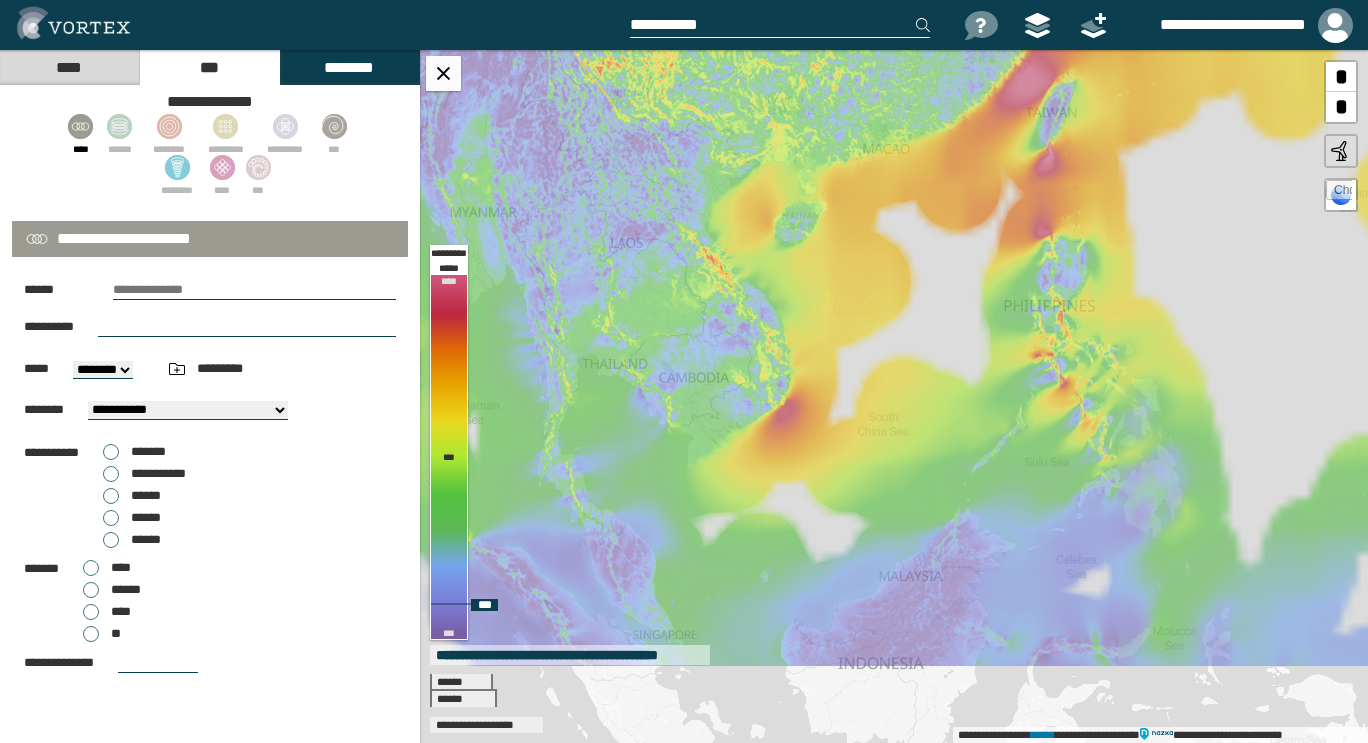 drag, startPoint x: 857, startPoint y: 550, endPoint x: 550, endPoint y: 294, distance: 399.73117 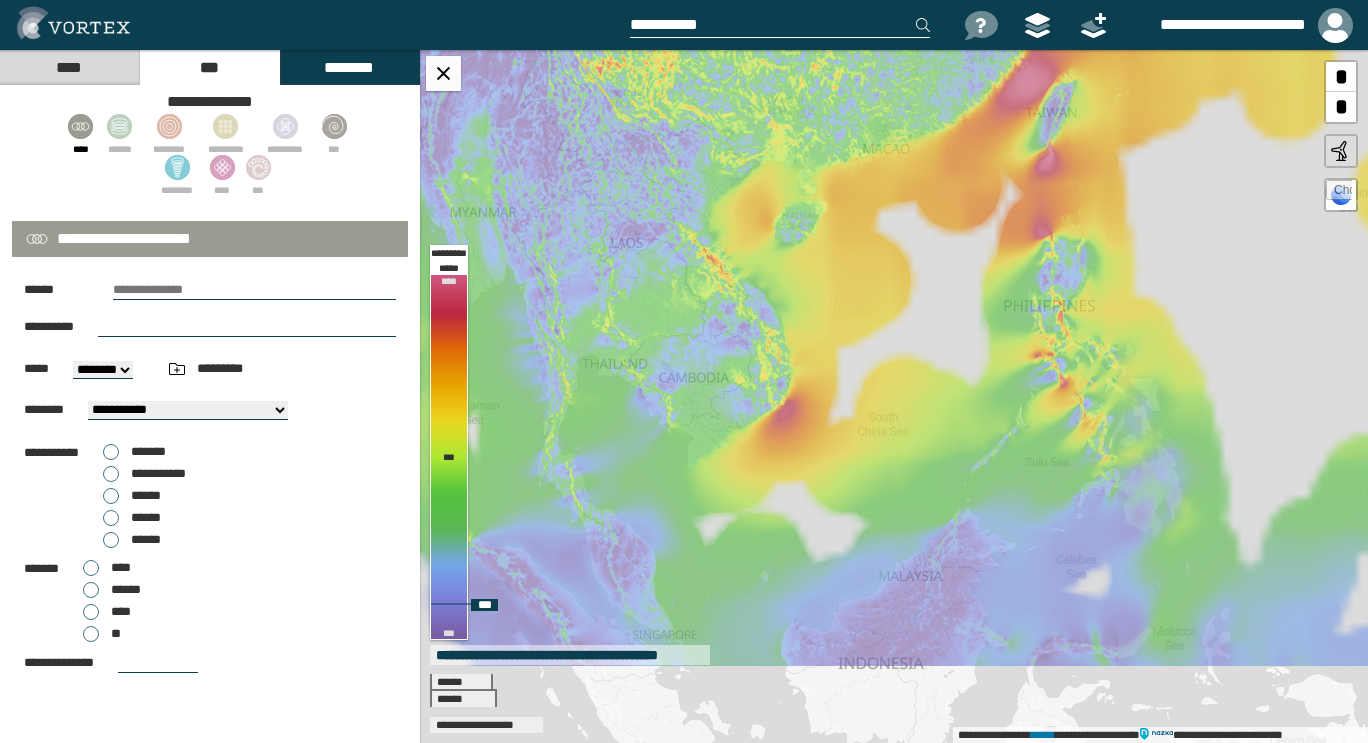 click on "**********" at bounding box center [894, 396] 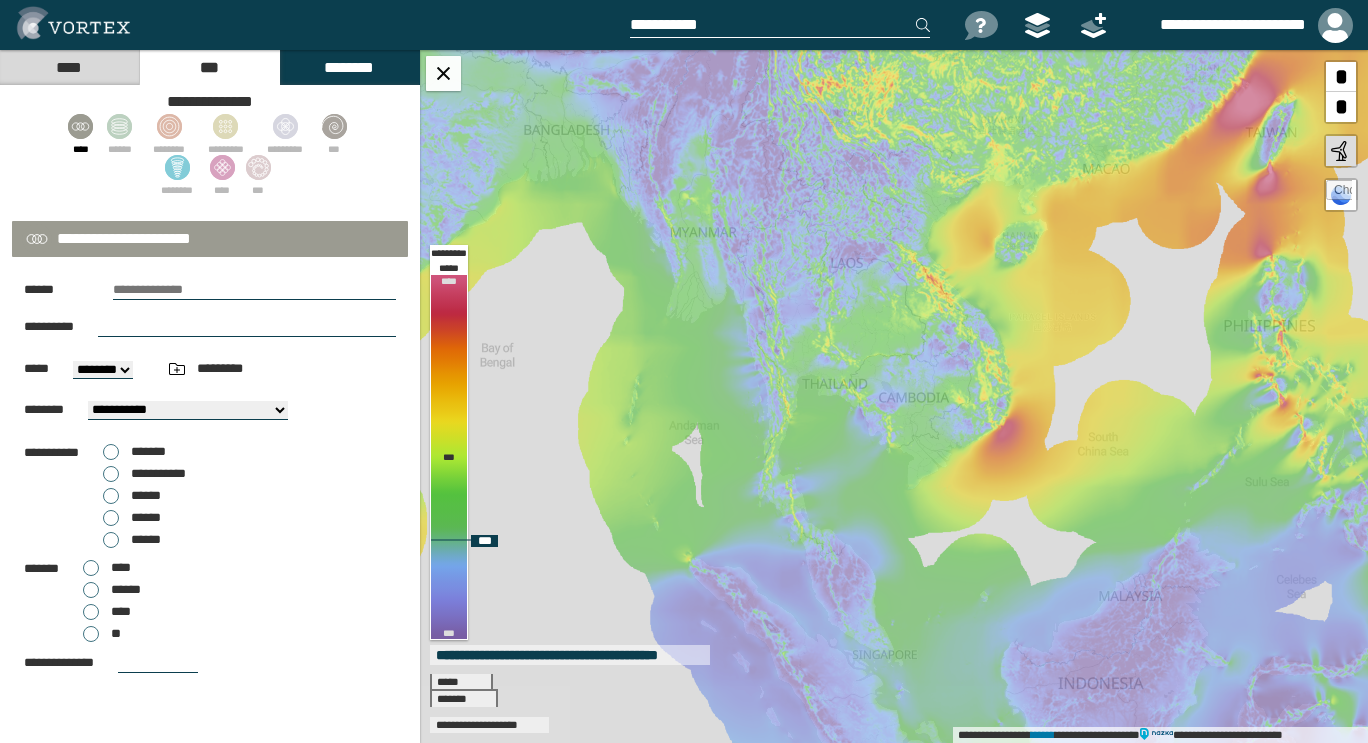 drag, startPoint x: 621, startPoint y: 325, endPoint x: 841, endPoint y: 345, distance: 220.90723 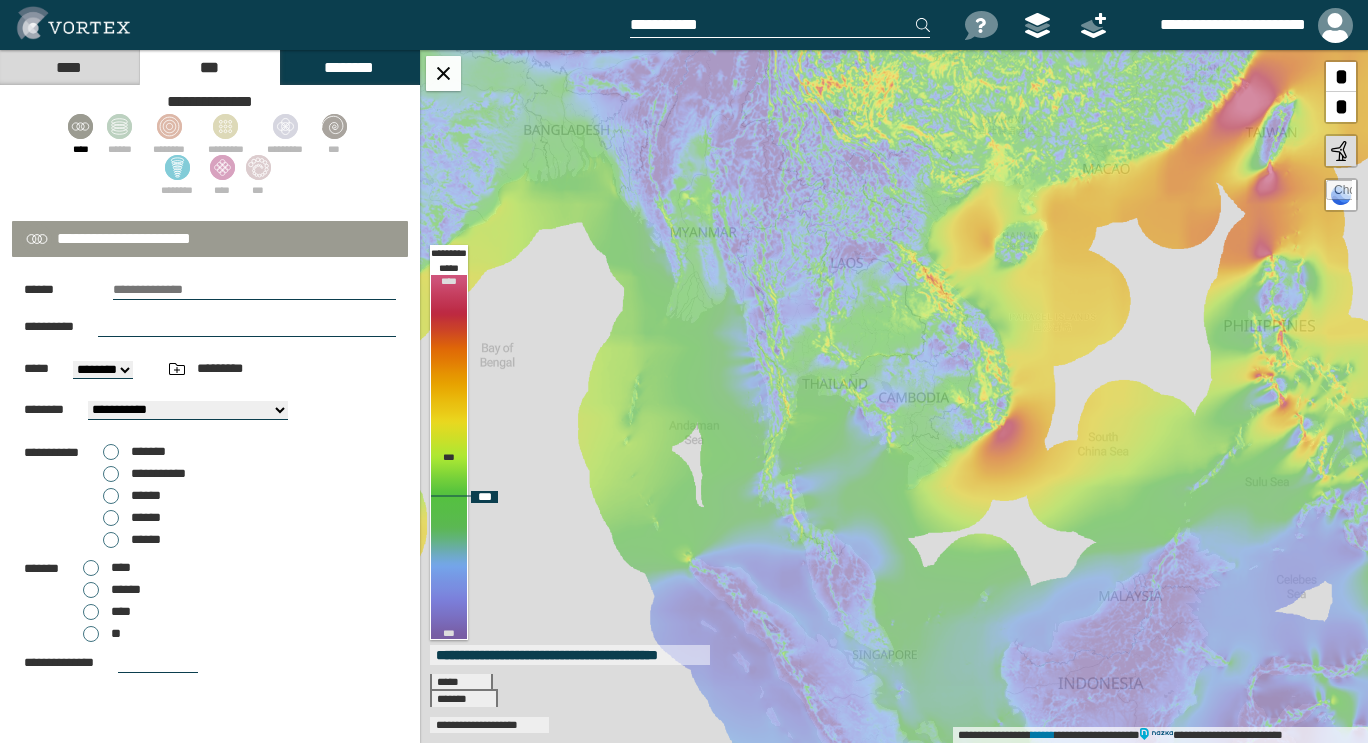 drag, startPoint x: 867, startPoint y: 315, endPoint x: 836, endPoint y: 353, distance: 49.0408 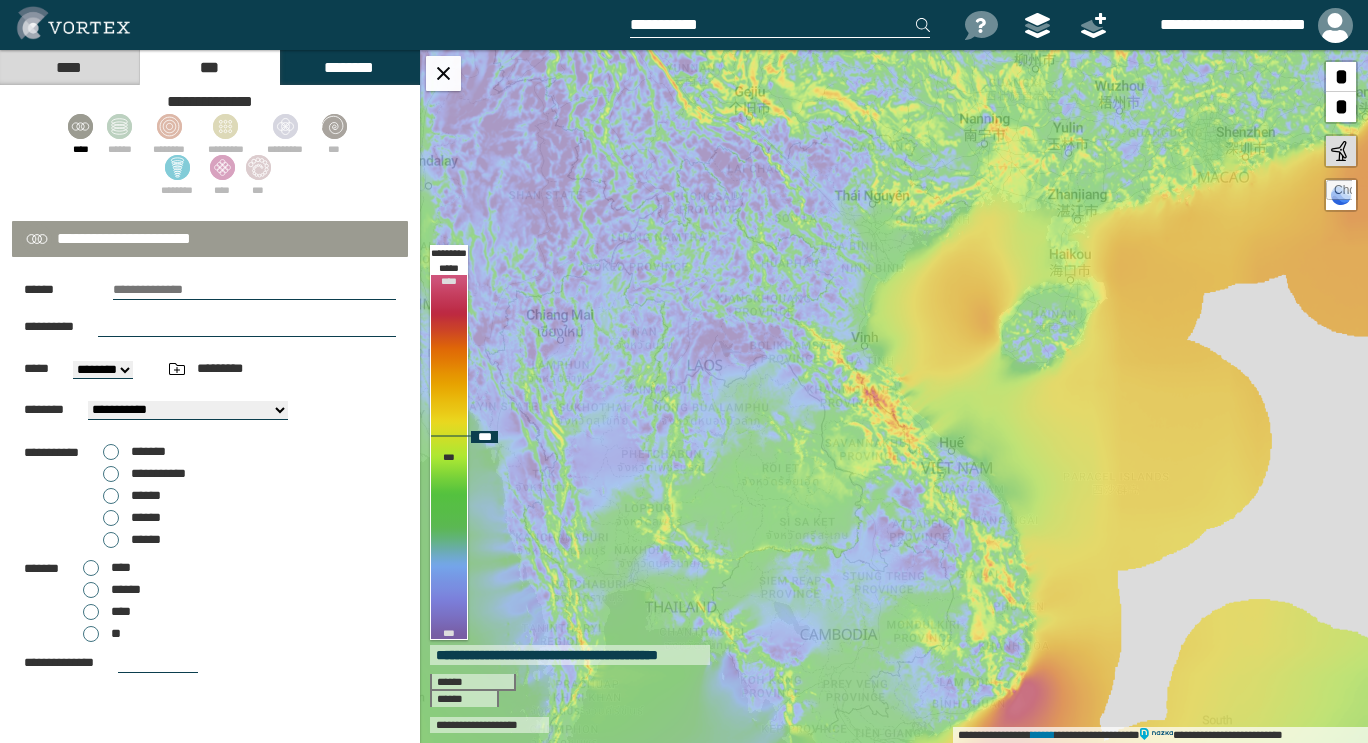 drag, startPoint x: 906, startPoint y: 281, endPoint x: 871, endPoint y: 365, distance: 91 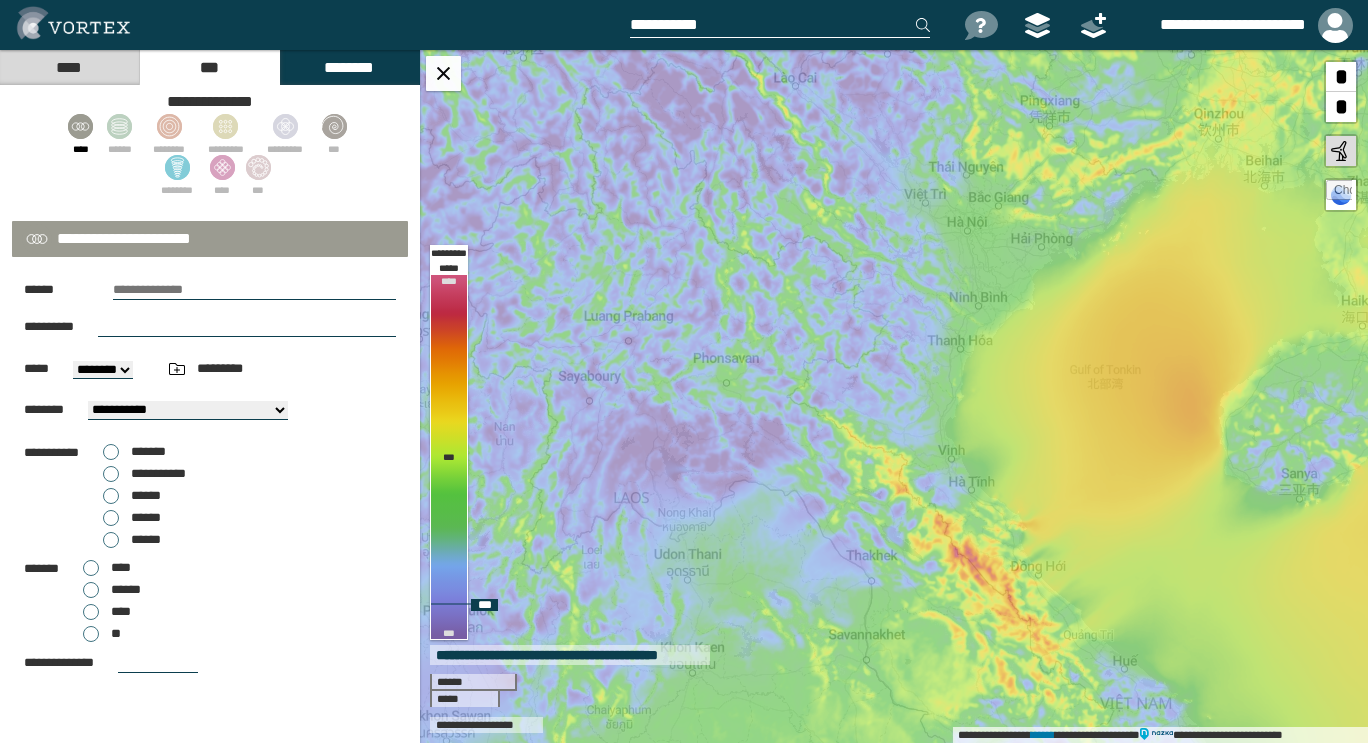 drag, startPoint x: 674, startPoint y: 315, endPoint x: 778, endPoint y: 237, distance: 130 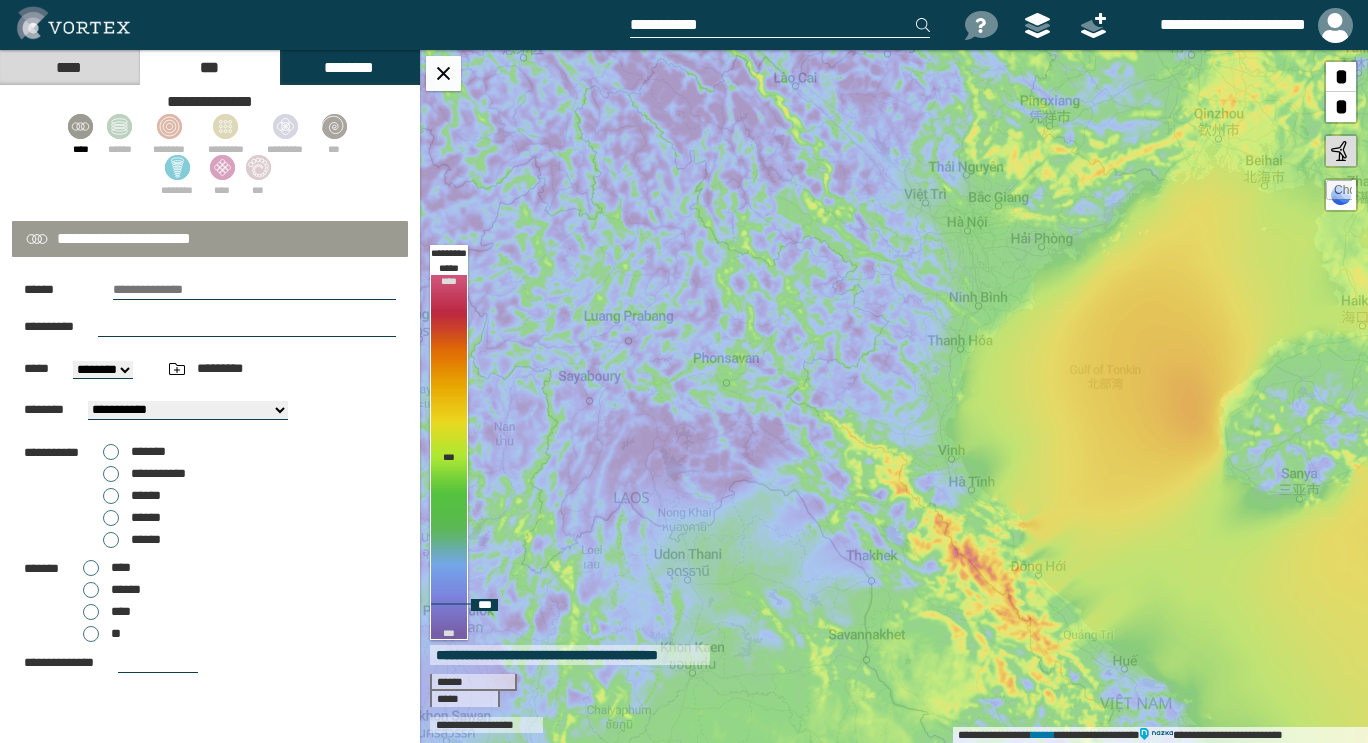 click on "**********" at bounding box center [894, 396] 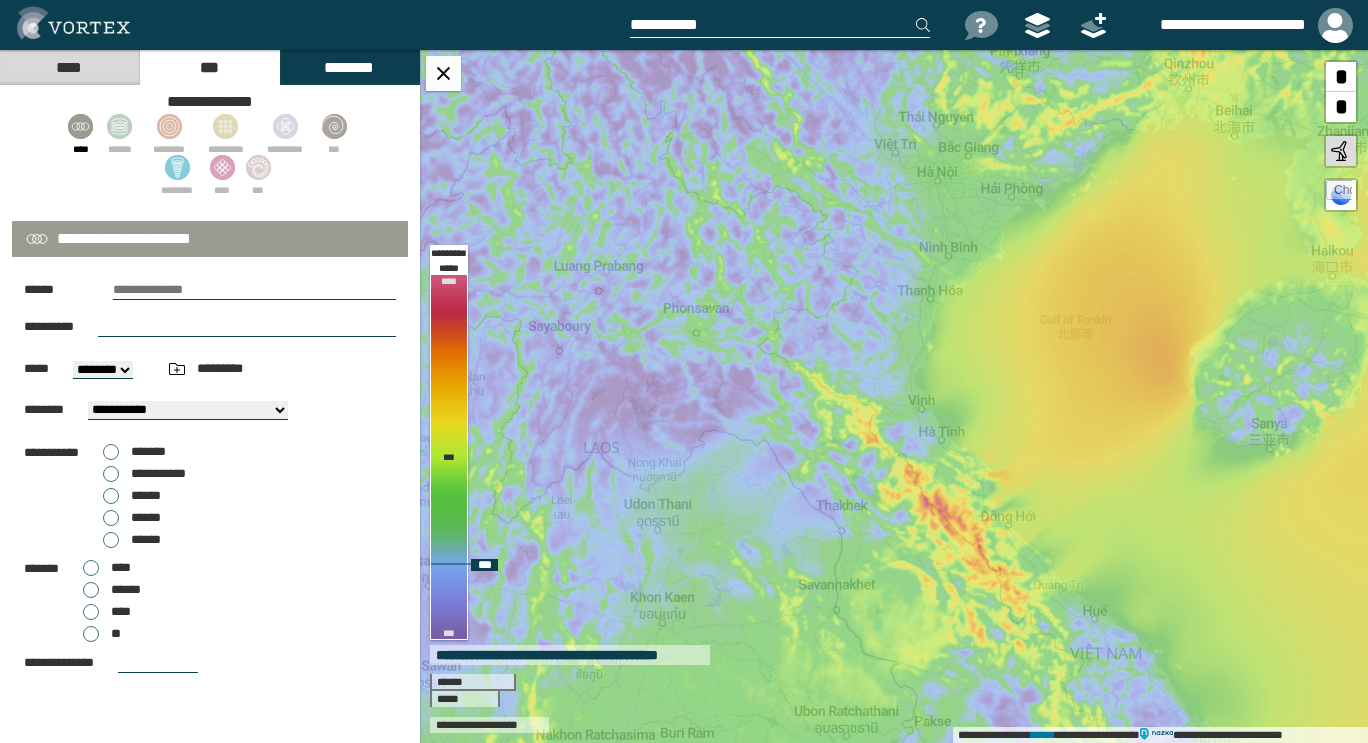 drag, startPoint x: 775, startPoint y: 493, endPoint x: 763, endPoint y: 476, distance: 20.808653 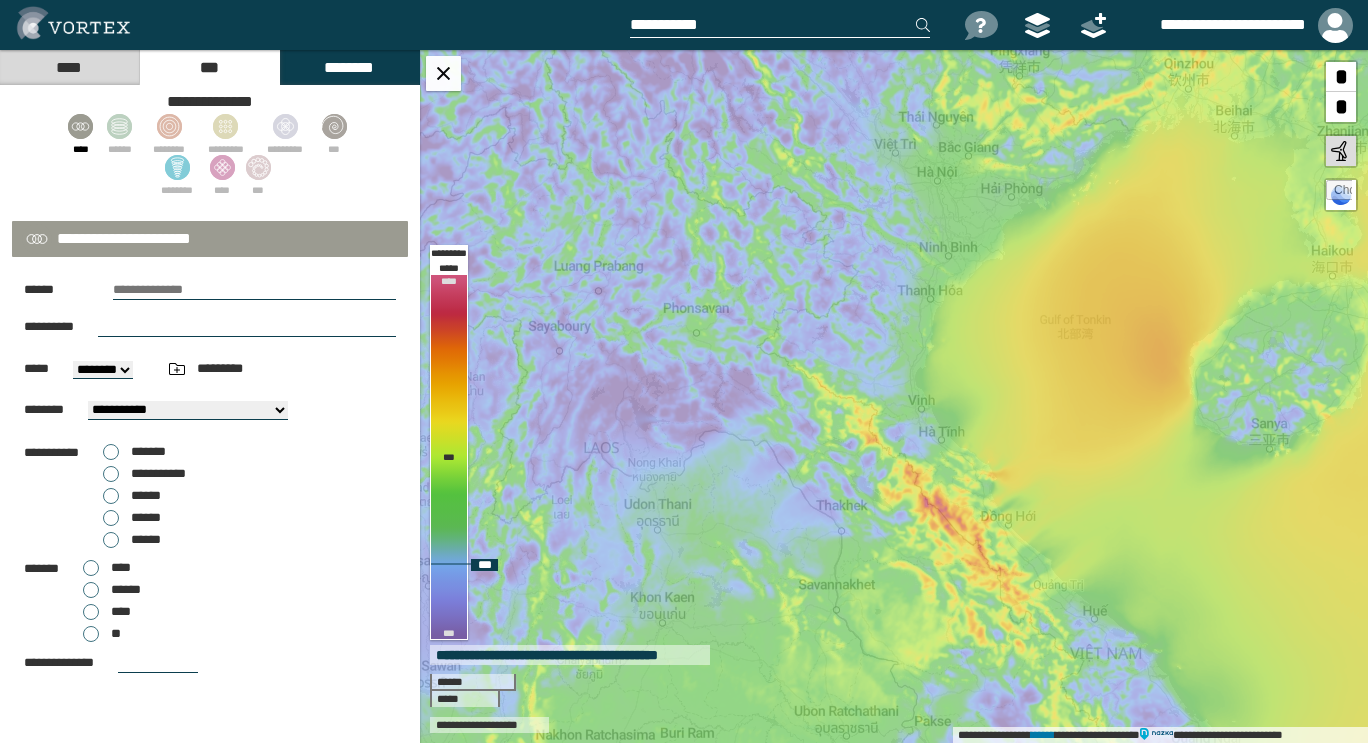 click on "**********" at bounding box center (894, 396) 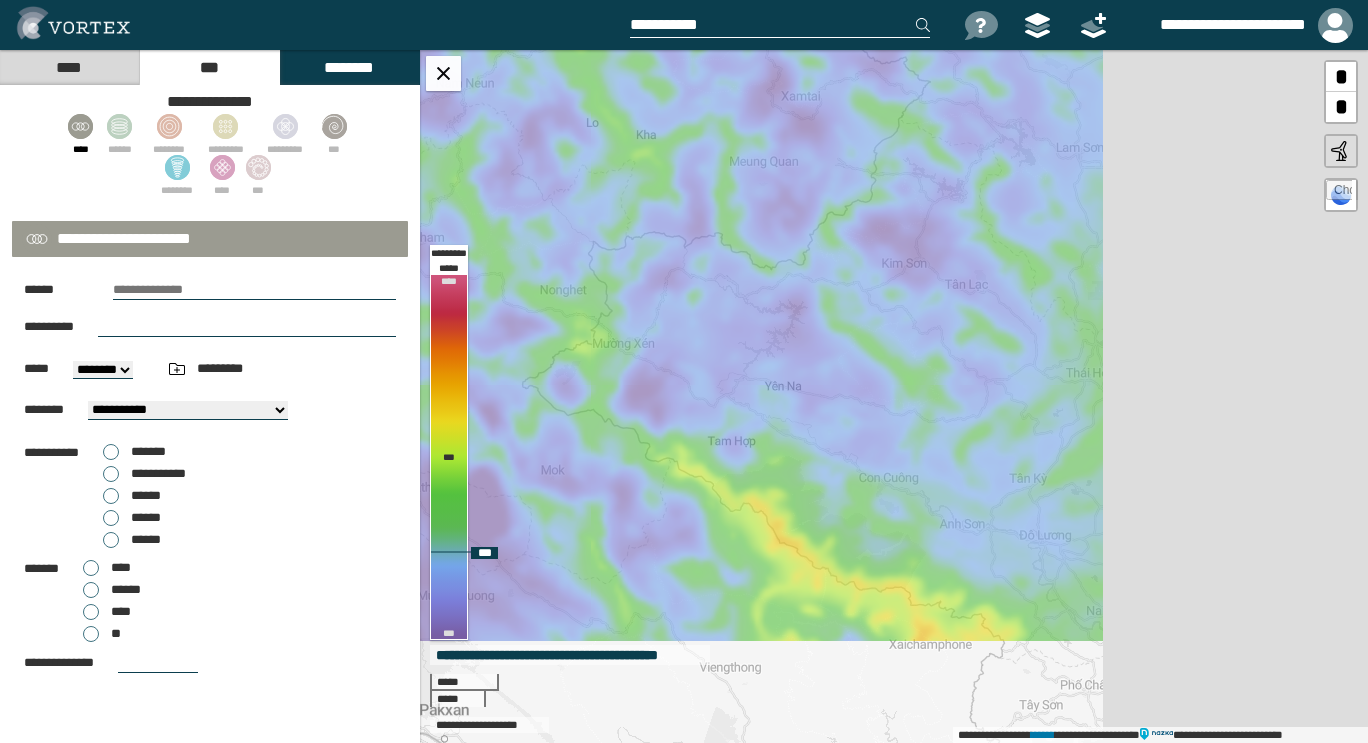drag, startPoint x: 846, startPoint y: 537, endPoint x: 524, endPoint y: 256, distance: 427.36987 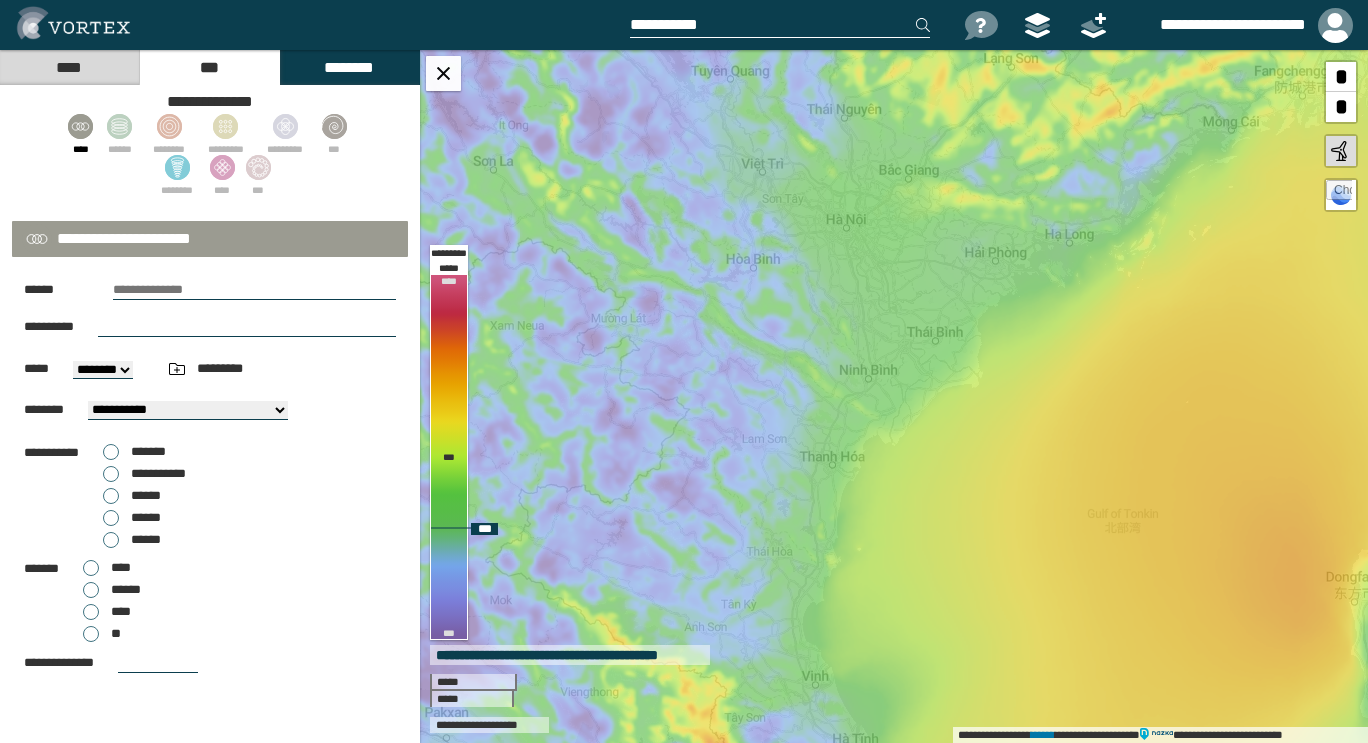 drag, startPoint x: 872, startPoint y: 329, endPoint x: 791, endPoint y: 579, distance: 262.7946 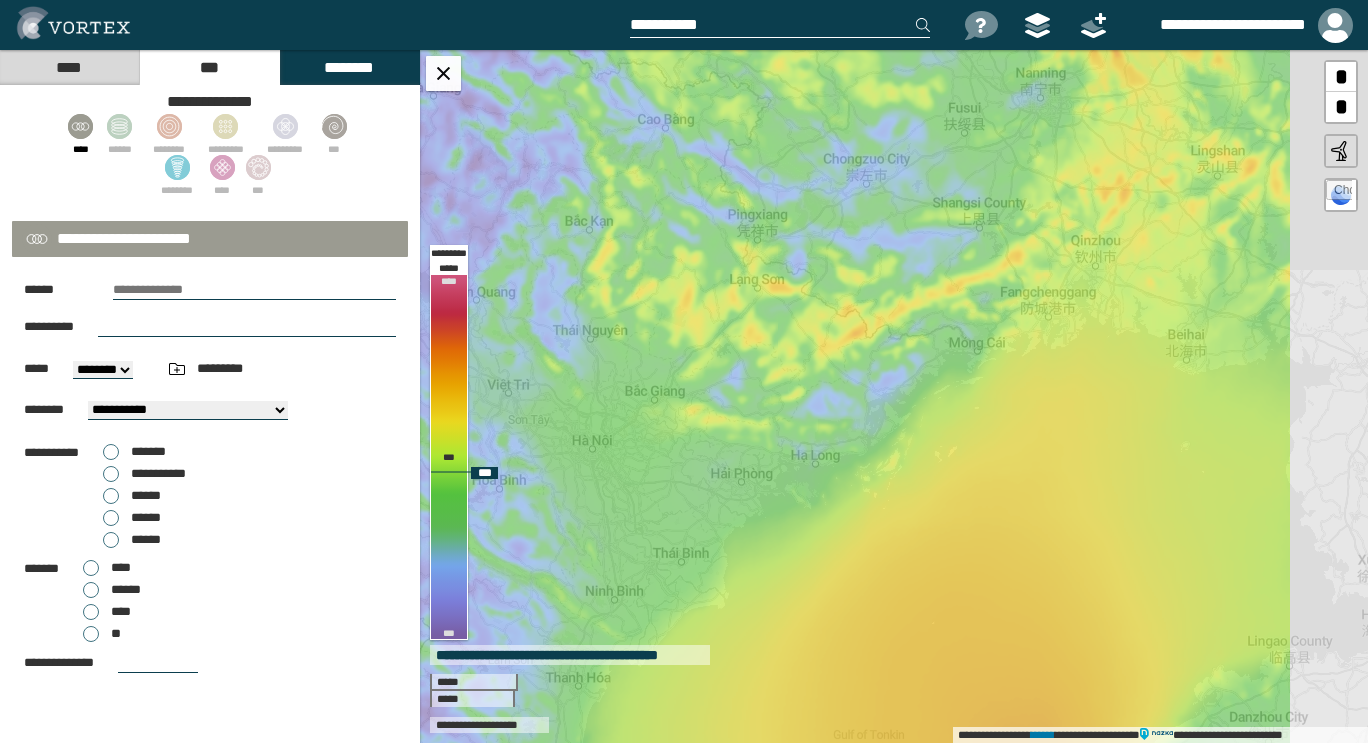 drag, startPoint x: 1051, startPoint y: 315, endPoint x: 803, endPoint y: 522, distance: 323.03714 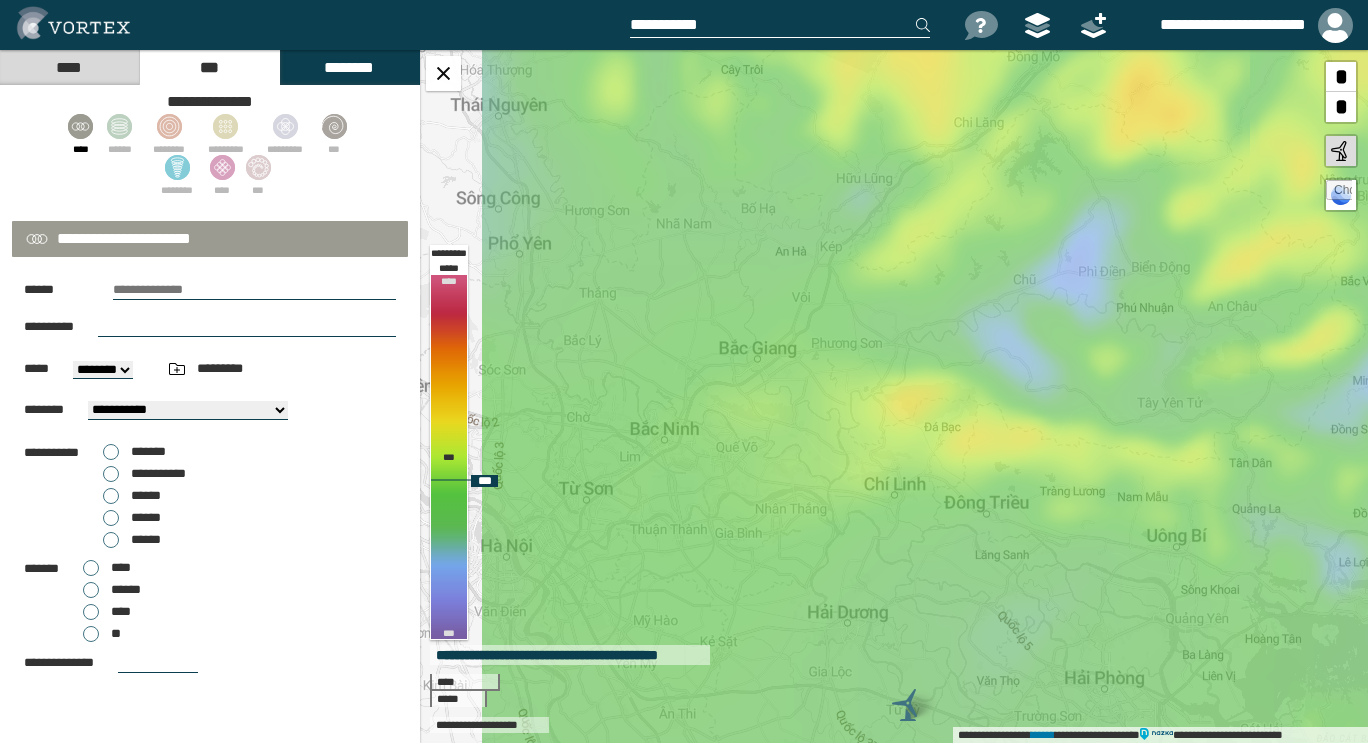 drag, startPoint x: 616, startPoint y: 459, endPoint x: 773, endPoint y: 467, distance: 157.20369 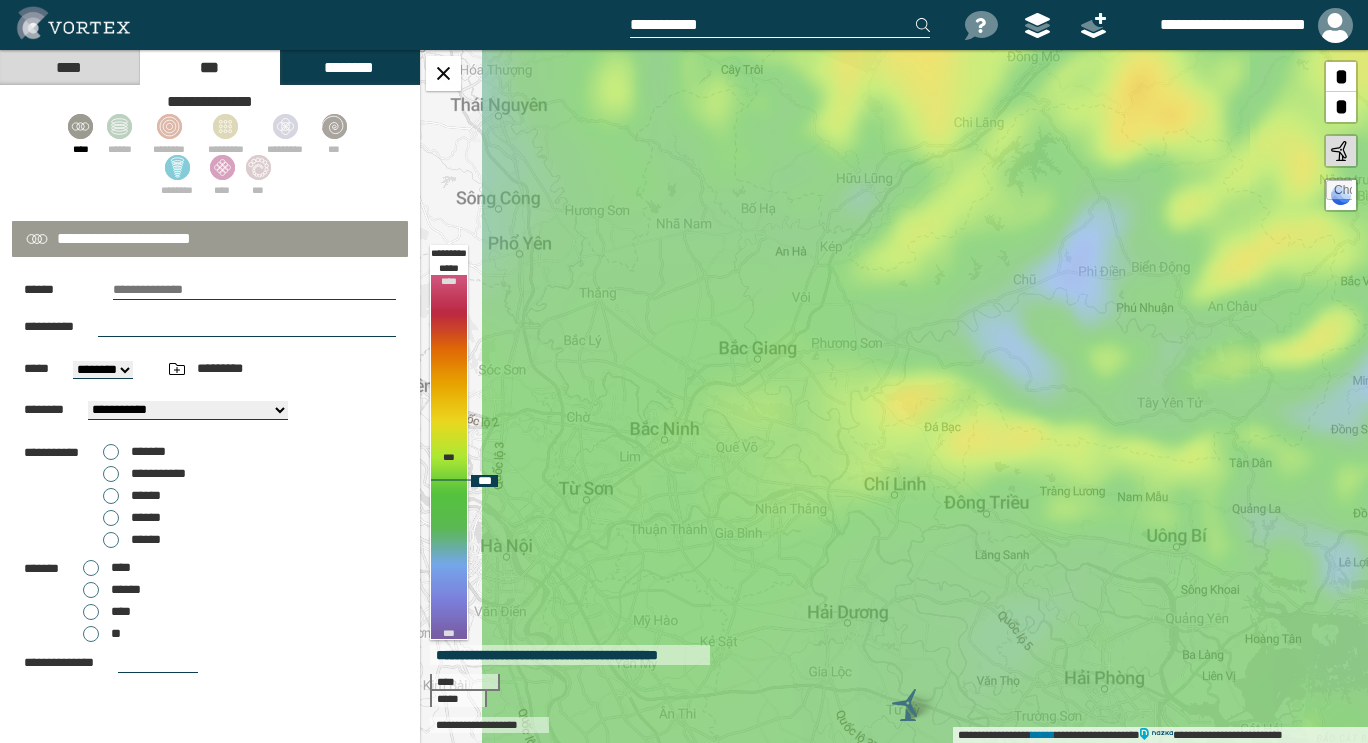 click on "**********" at bounding box center (894, 396) 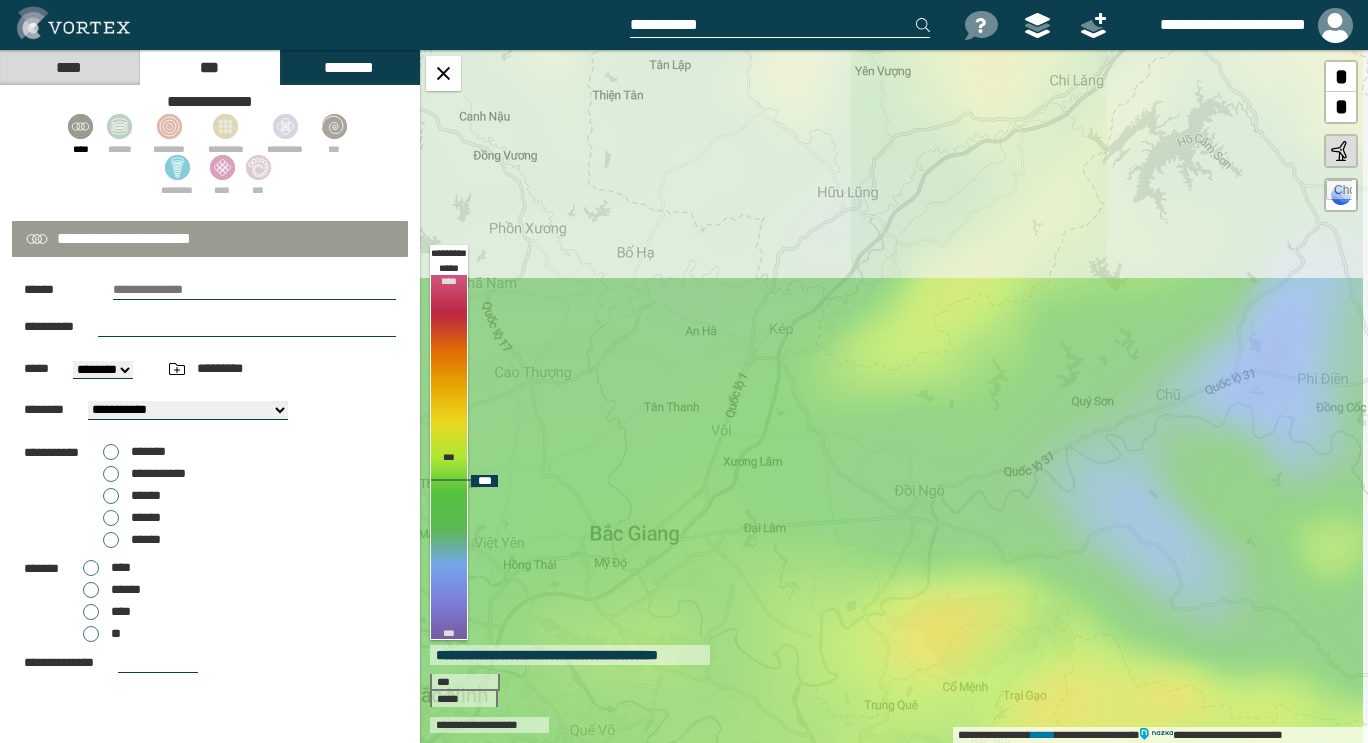 drag, startPoint x: 829, startPoint y: 318, endPoint x: 756, endPoint y: 573, distance: 265.2433 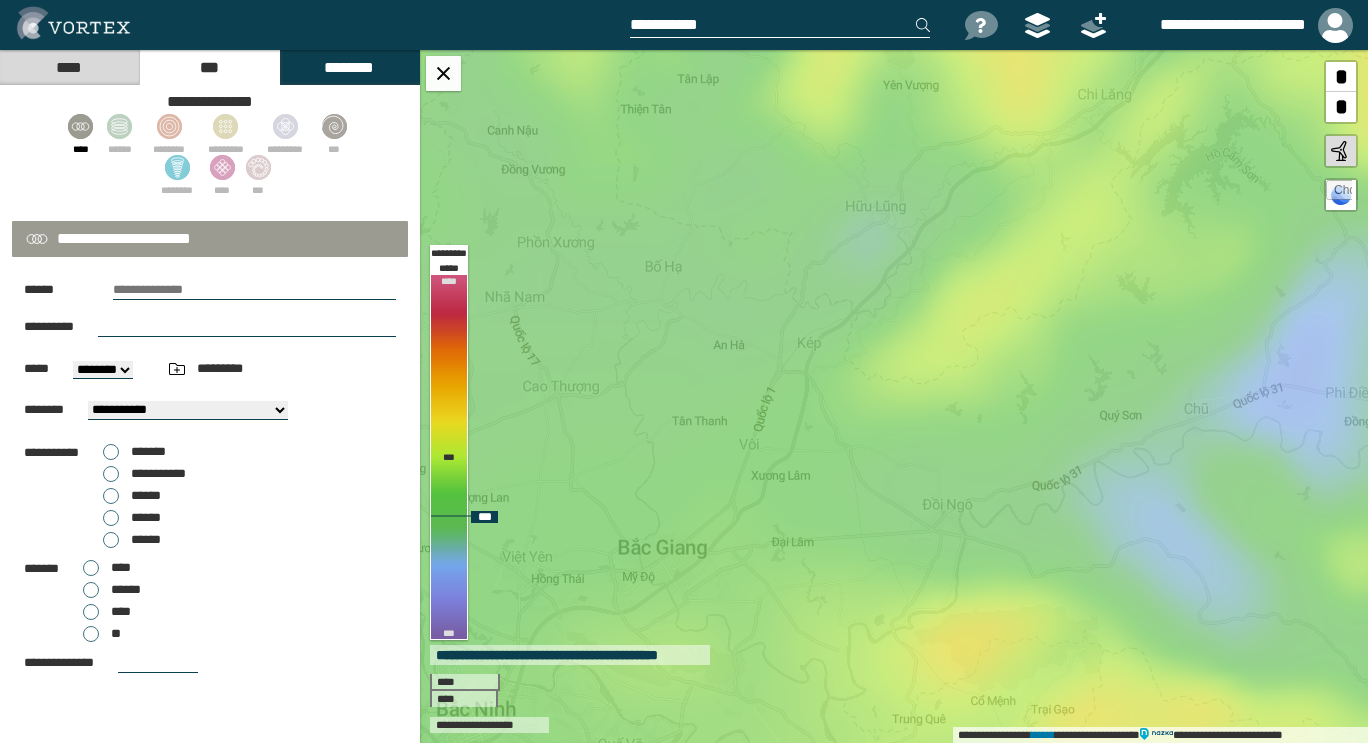 drag, startPoint x: 696, startPoint y: 345, endPoint x: 724, endPoint y: 343, distance: 28.071337 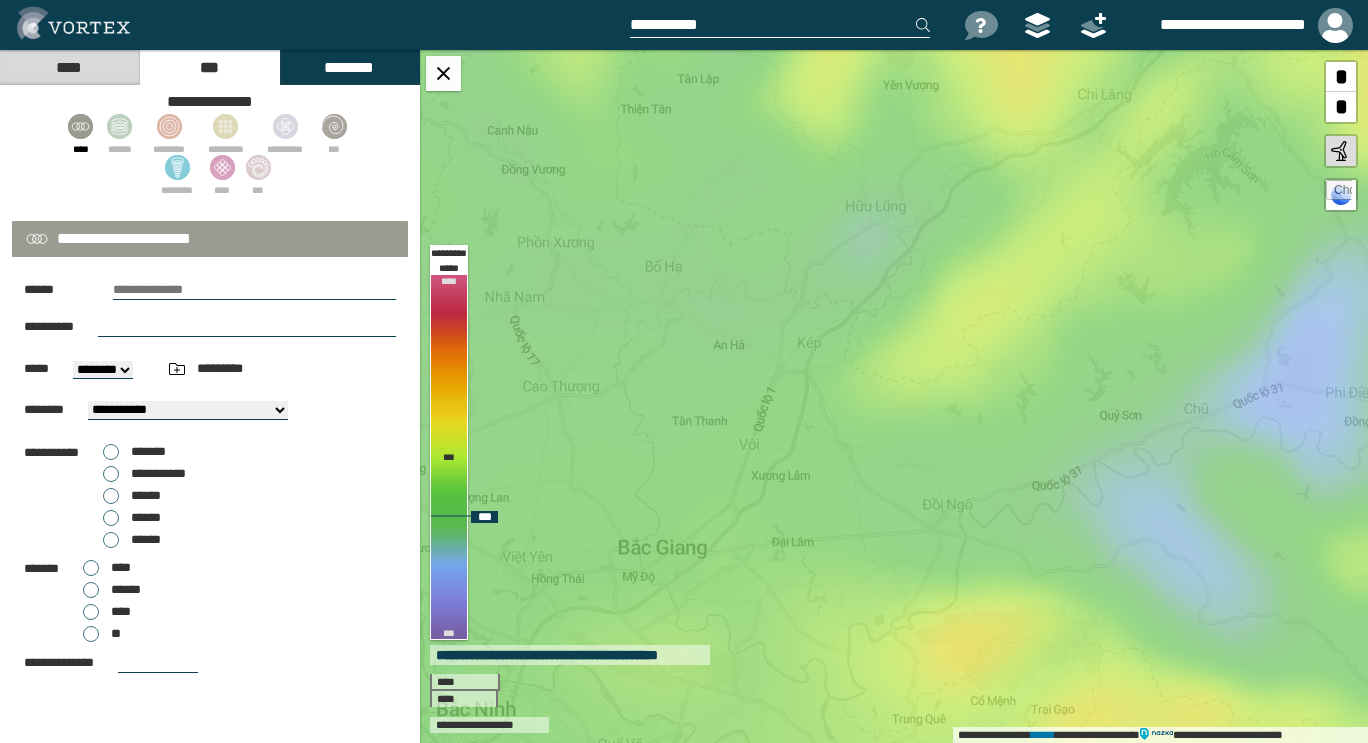 click on "**********" at bounding box center (894, 396) 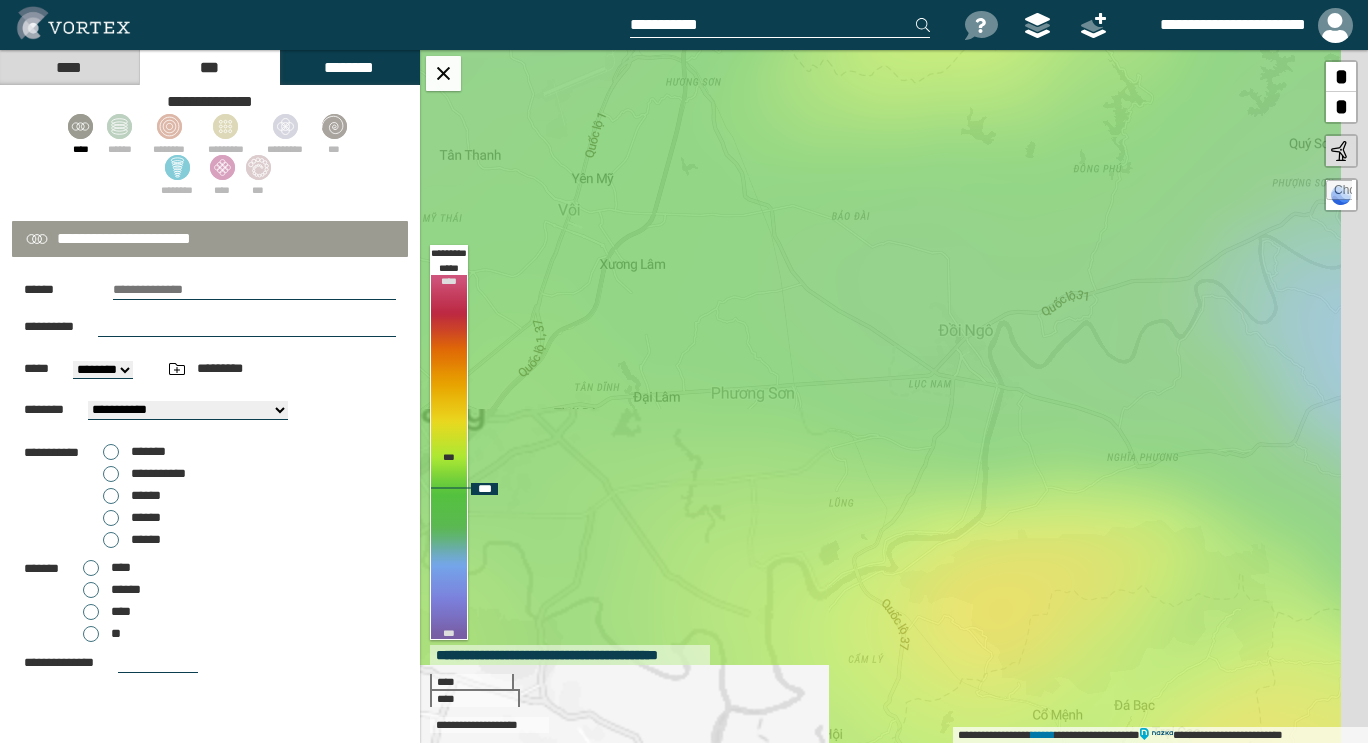 drag, startPoint x: 835, startPoint y: 536, endPoint x: 730, endPoint y: 422, distance: 154.98709 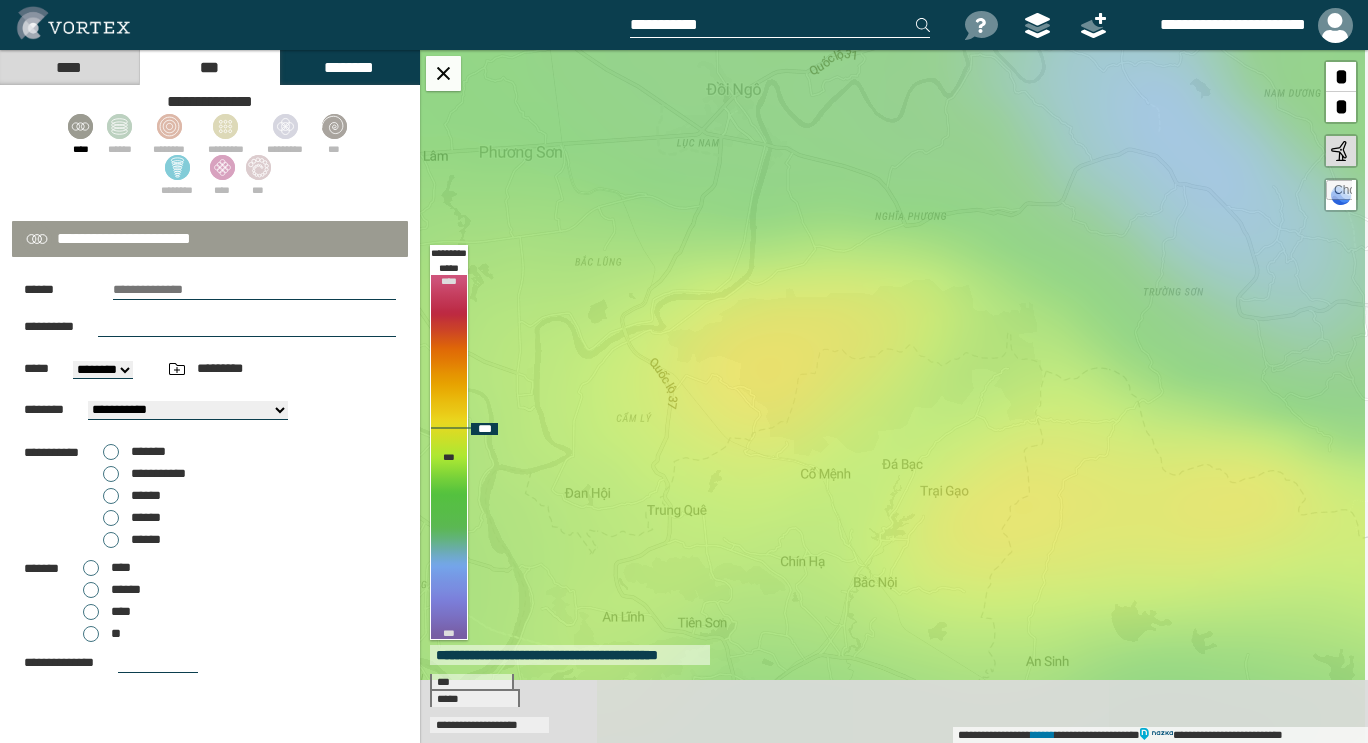 drag, startPoint x: 1034, startPoint y: 565, endPoint x: 802, endPoint y: 324, distance: 334.52203 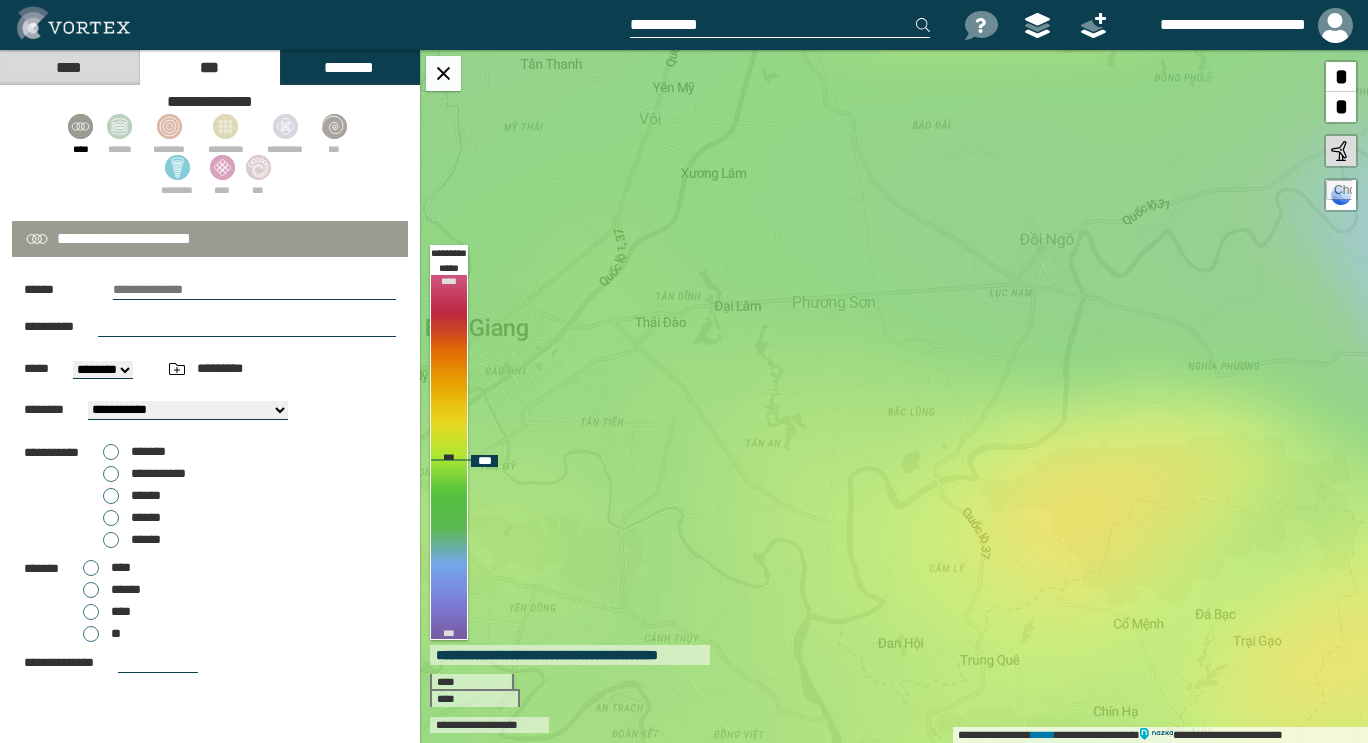drag, startPoint x: 761, startPoint y: 234, endPoint x: 1225, endPoint y: 497, distance: 533.3526 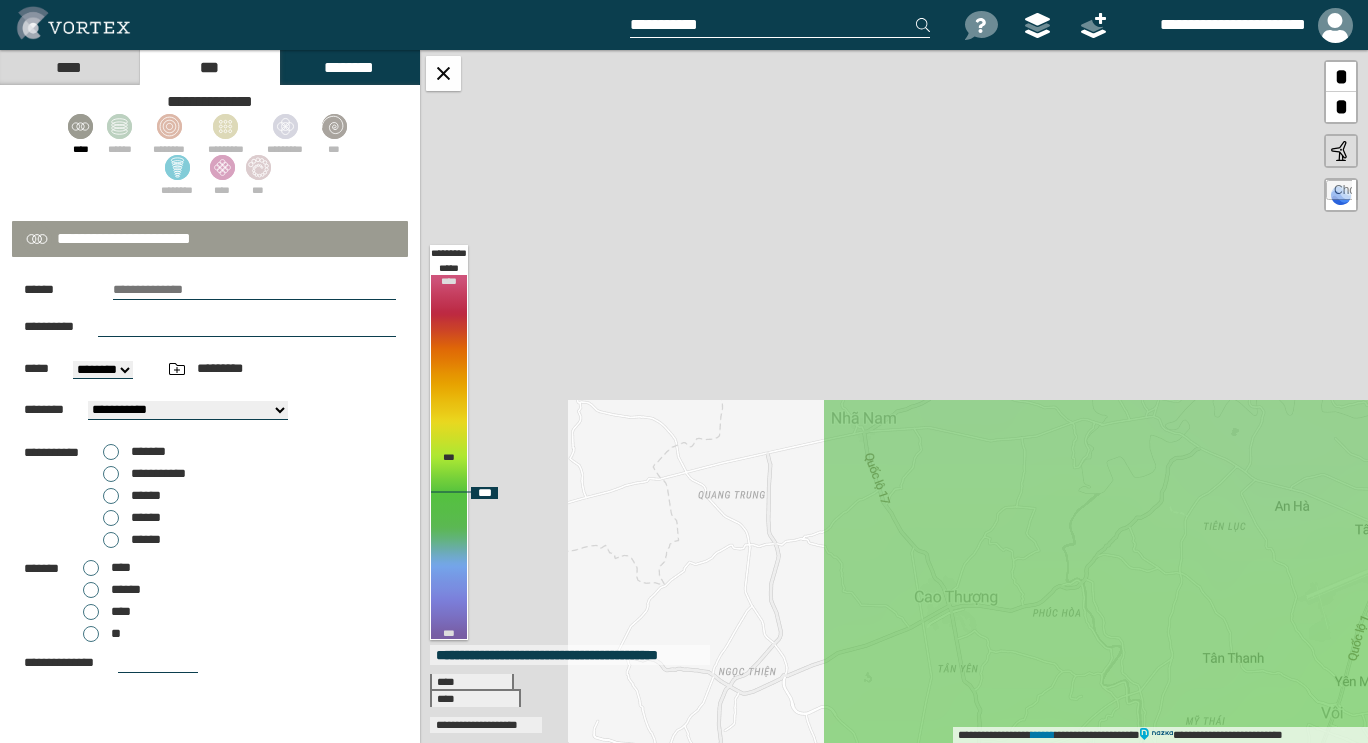drag, startPoint x: 744, startPoint y: 282, endPoint x: 1254, endPoint y: 742, distance: 686.8042 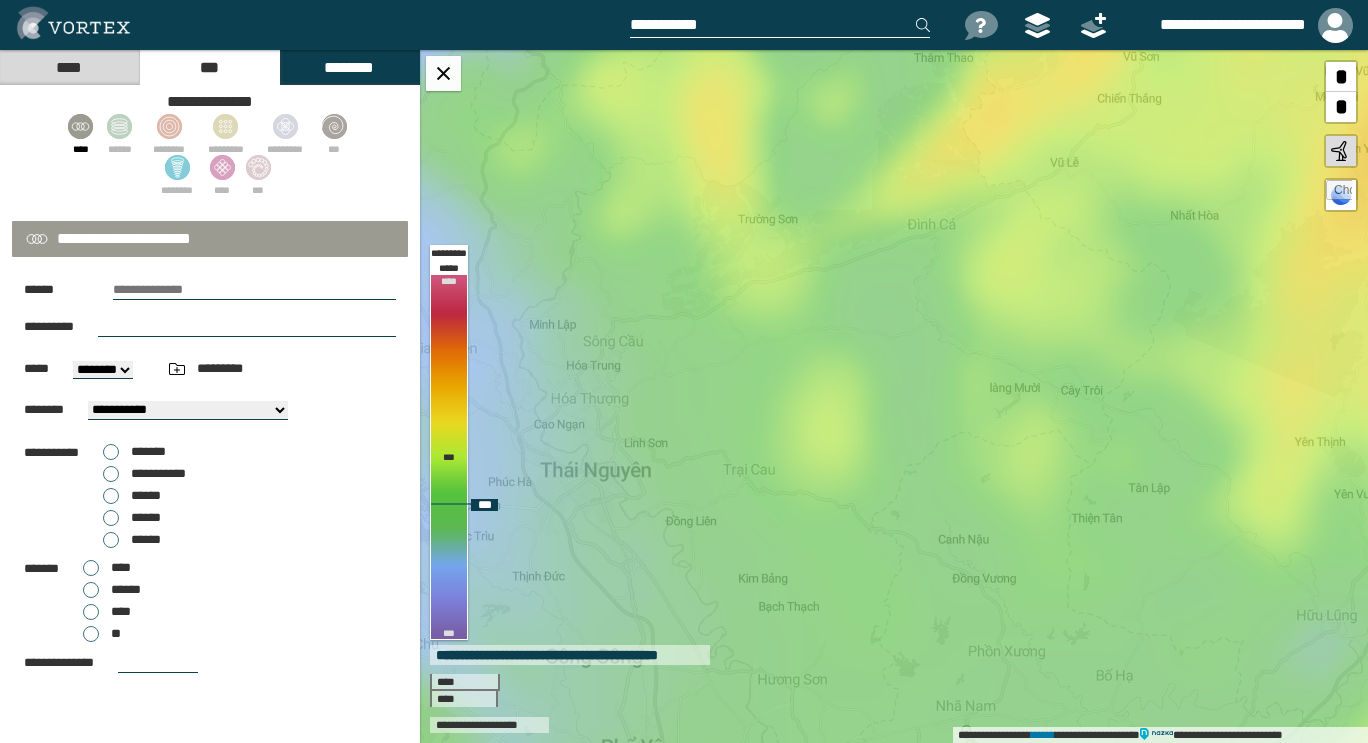 drag, startPoint x: 831, startPoint y: 402, endPoint x: 903, endPoint y: 658, distance: 265.9323 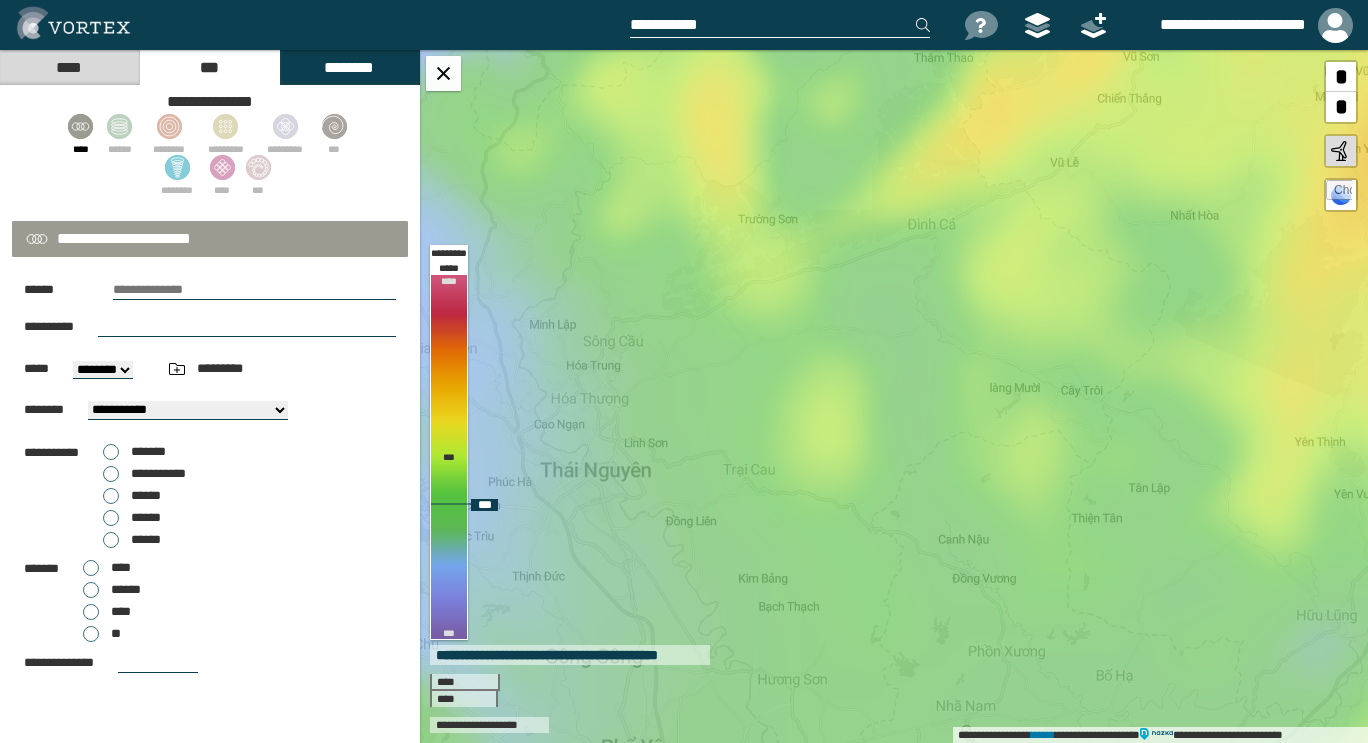 click on "**********" at bounding box center (894, 396) 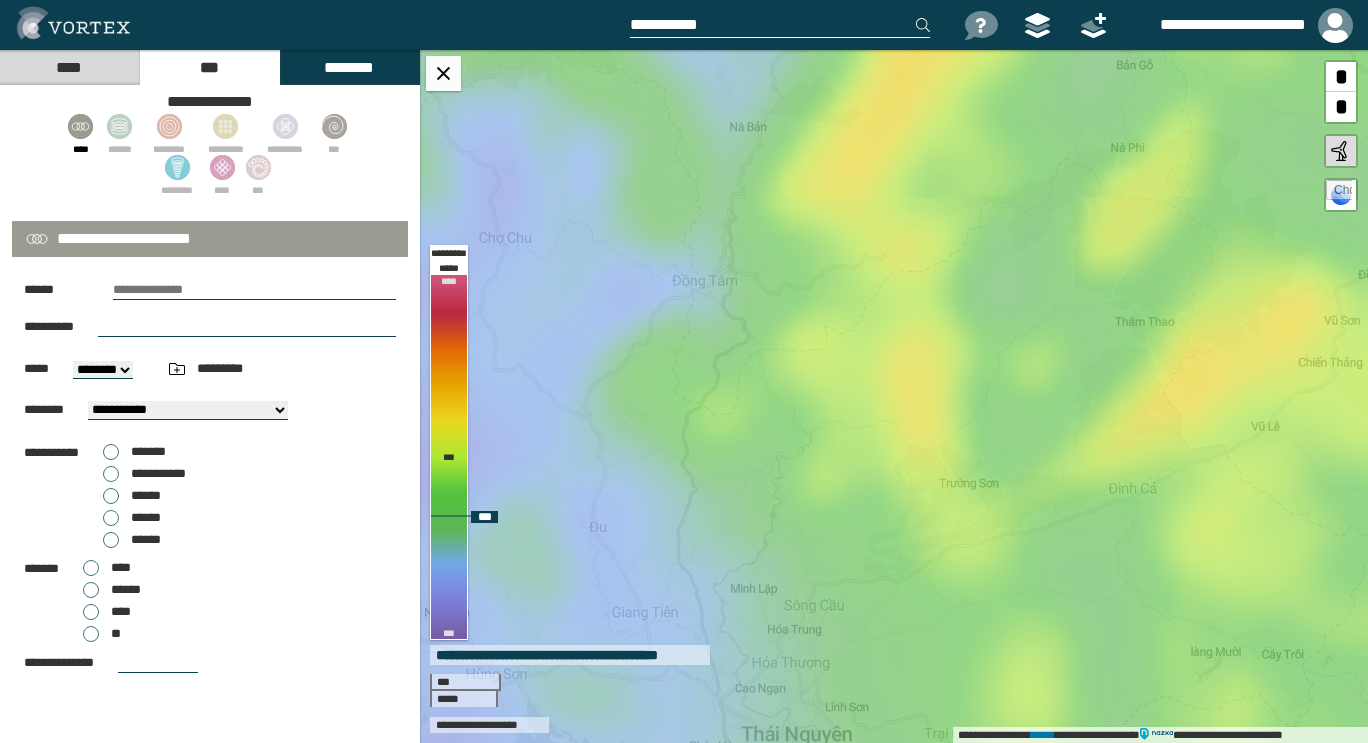 drag, startPoint x: 717, startPoint y: 427, endPoint x: 871, endPoint y: 637, distance: 260.41504 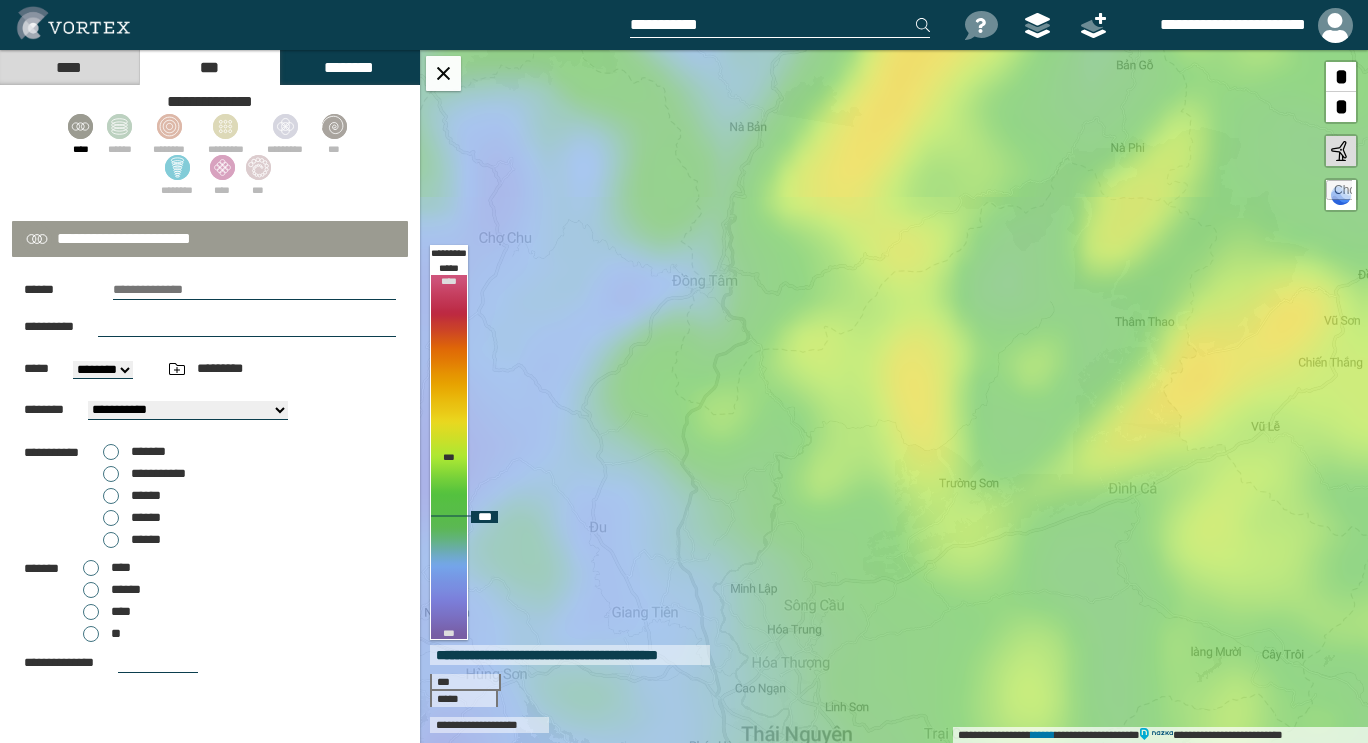 click on "**********" at bounding box center (894, 396) 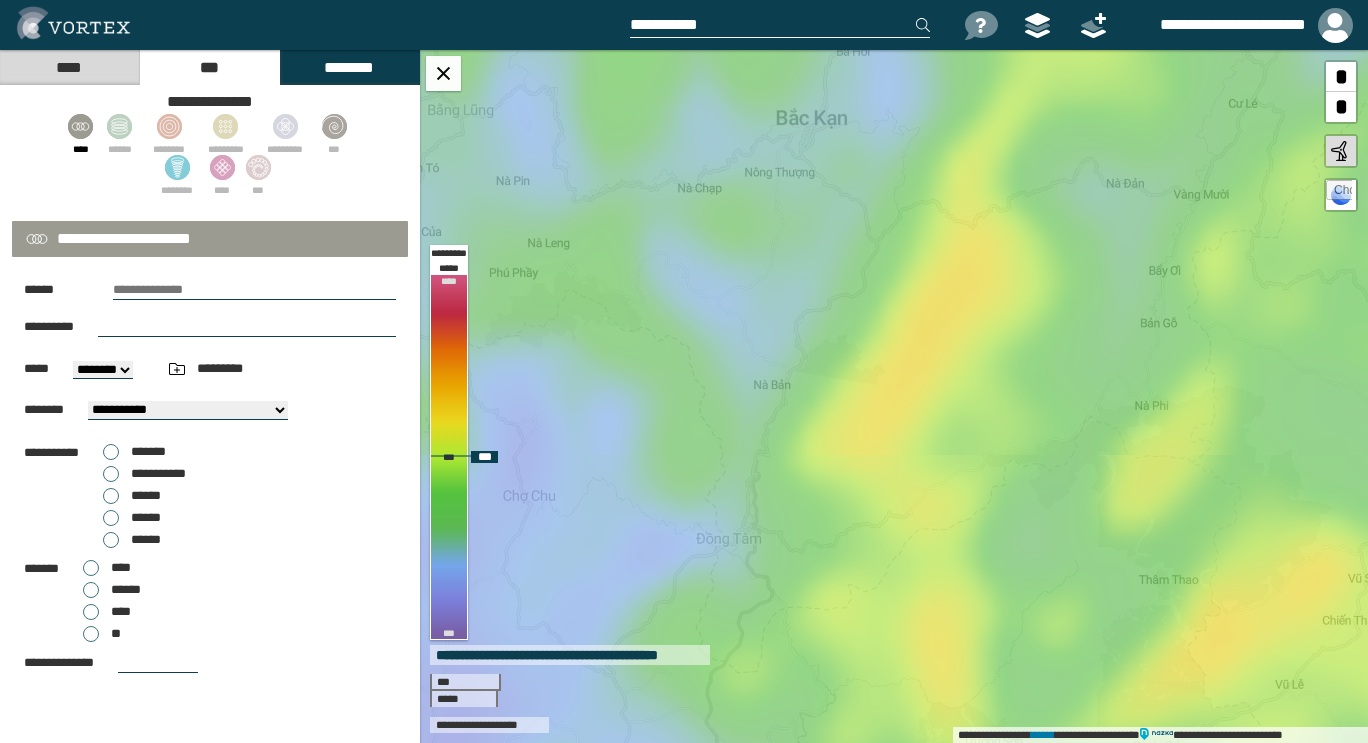 drag, startPoint x: 836, startPoint y: 360, endPoint x: 860, endPoint y: 618, distance: 259.11386 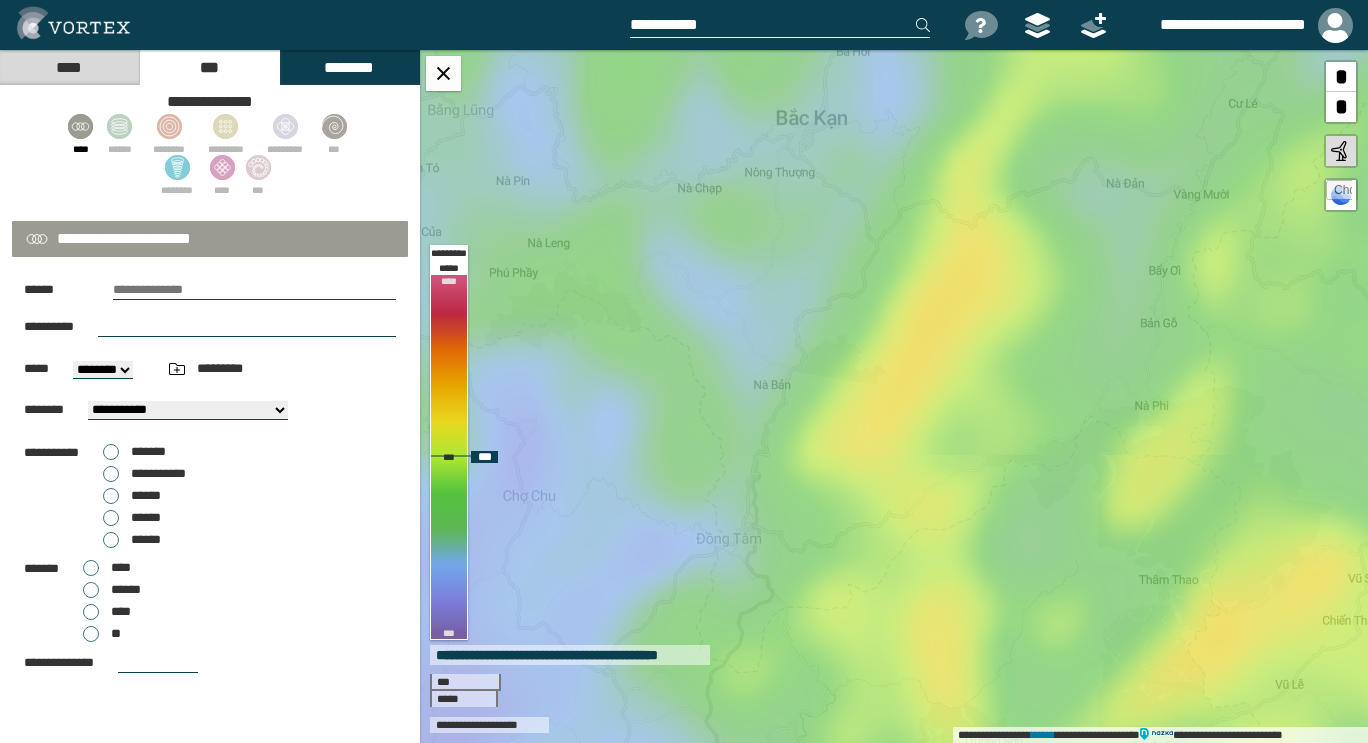 click on "**********" at bounding box center (894, 396) 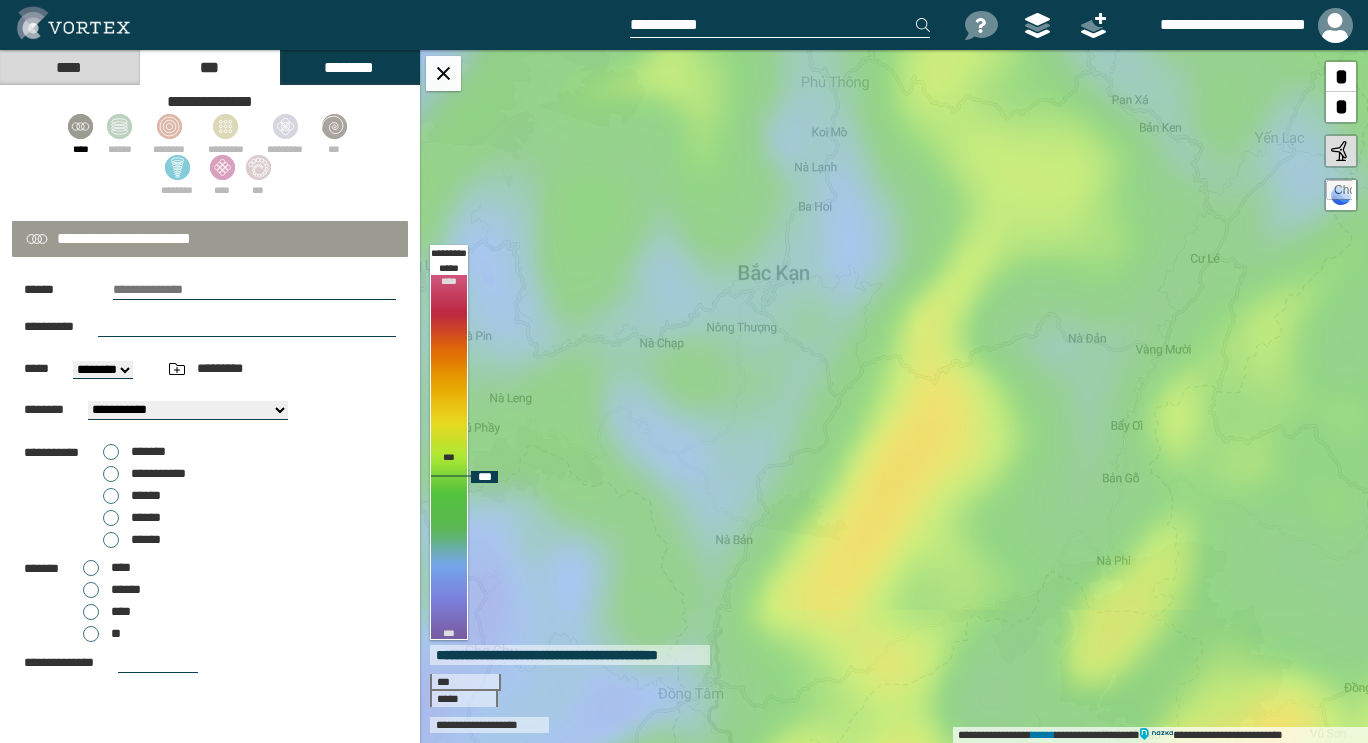 drag, startPoint x: 853, startPoint y: 362, endPoint x: 815, endPoint y: 505, distance: 147.96283 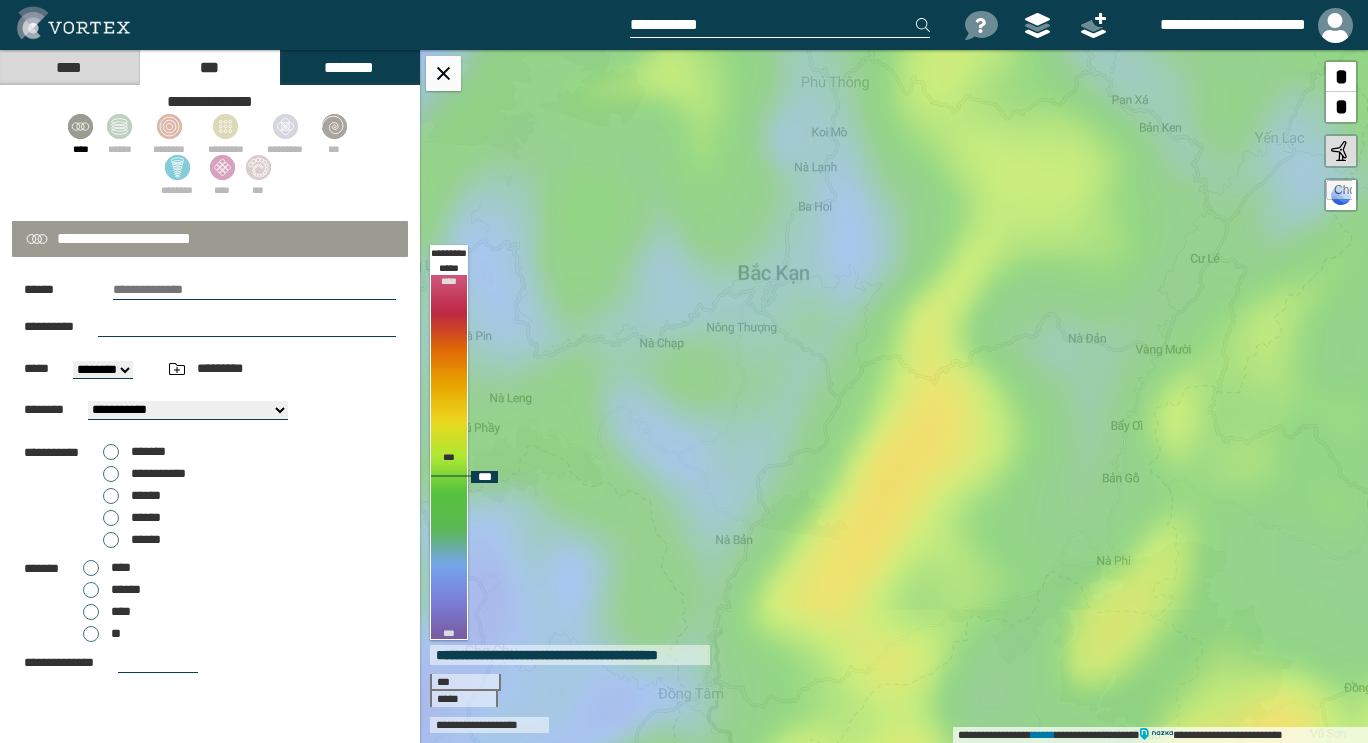 click on "**********" at bounding box center (894, 396) 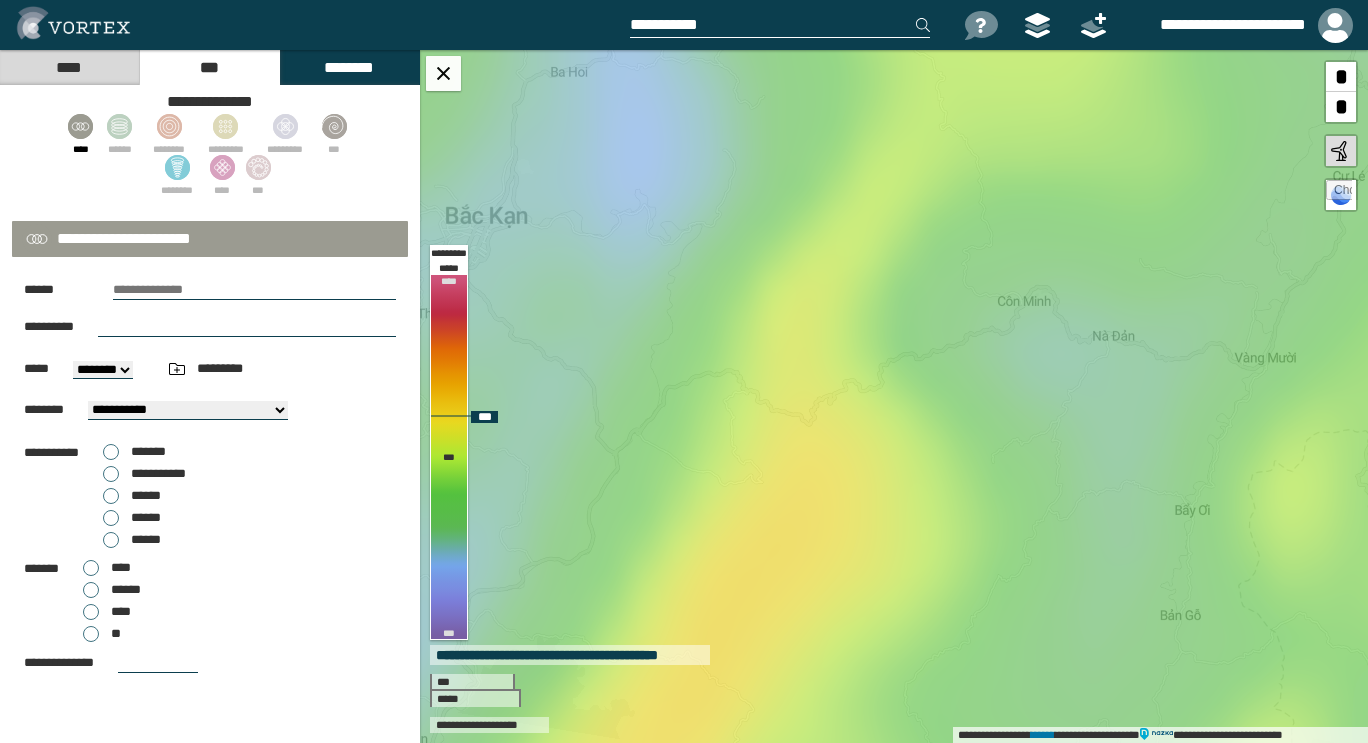 drag, startPoint x: 839, startPoint y: 635, endPoint x: 821, endPoint y: 471, distance: 164.98485 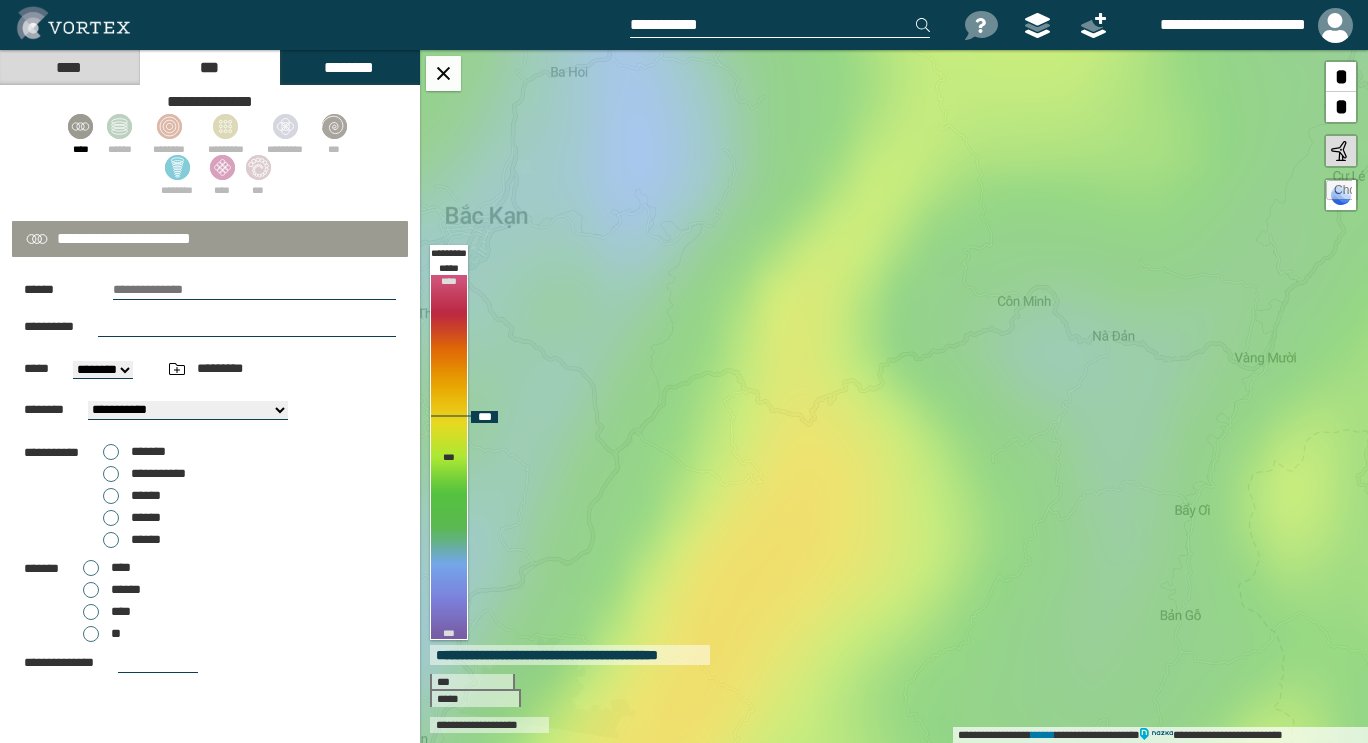 click on "**********" at bounding box center [894, 396] 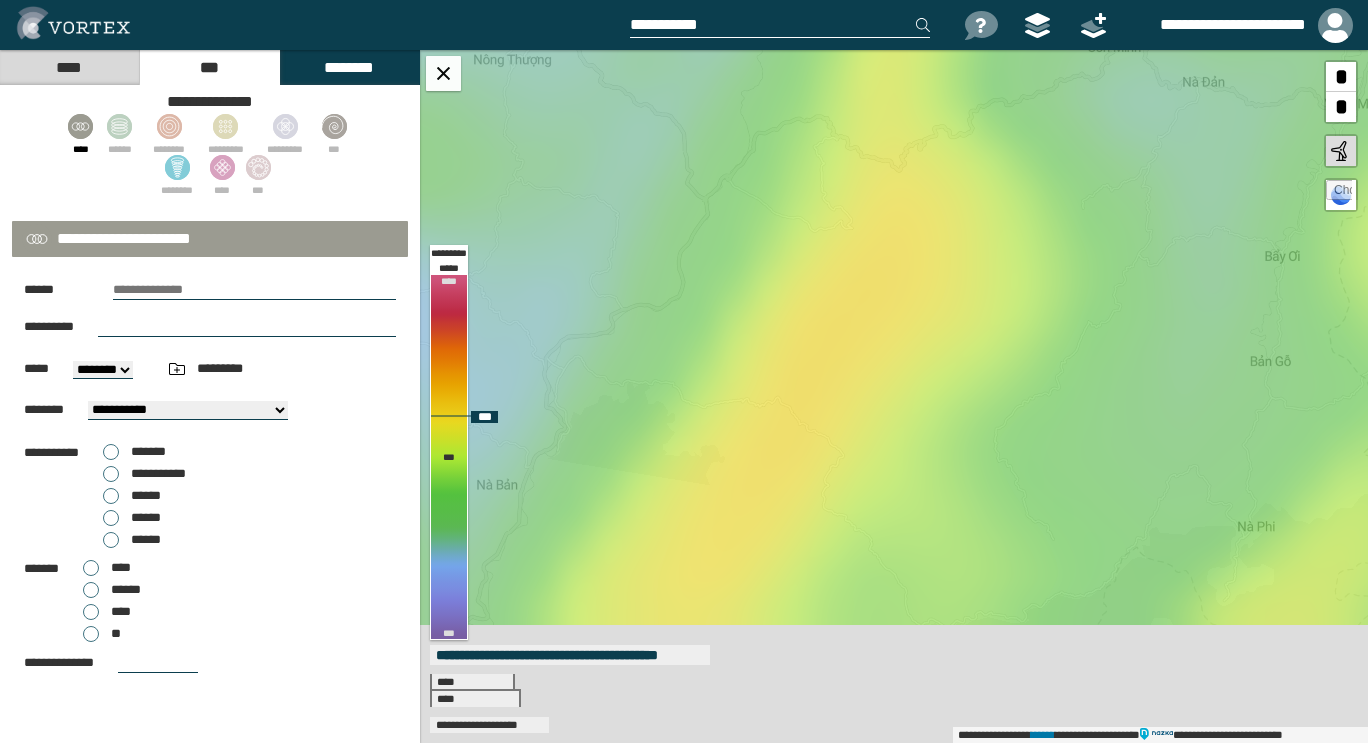 drag, startPoint x: 786, startPoint y: 572, endPoint x: 864, endPoint y: 351, distance: 234.36084 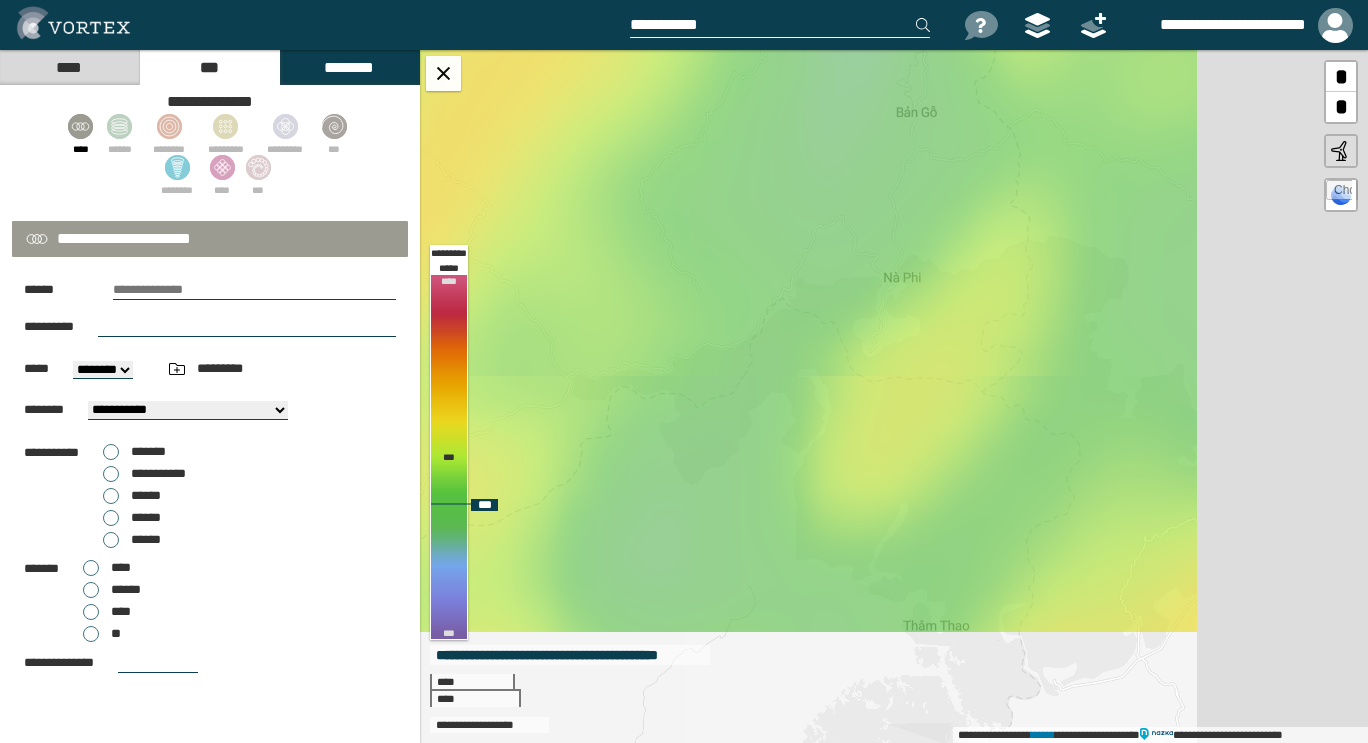 drag, startPoint x: 1140, startPoint y: 535, endPoint x: 784, endPoint y: 286, distance: 434.43872 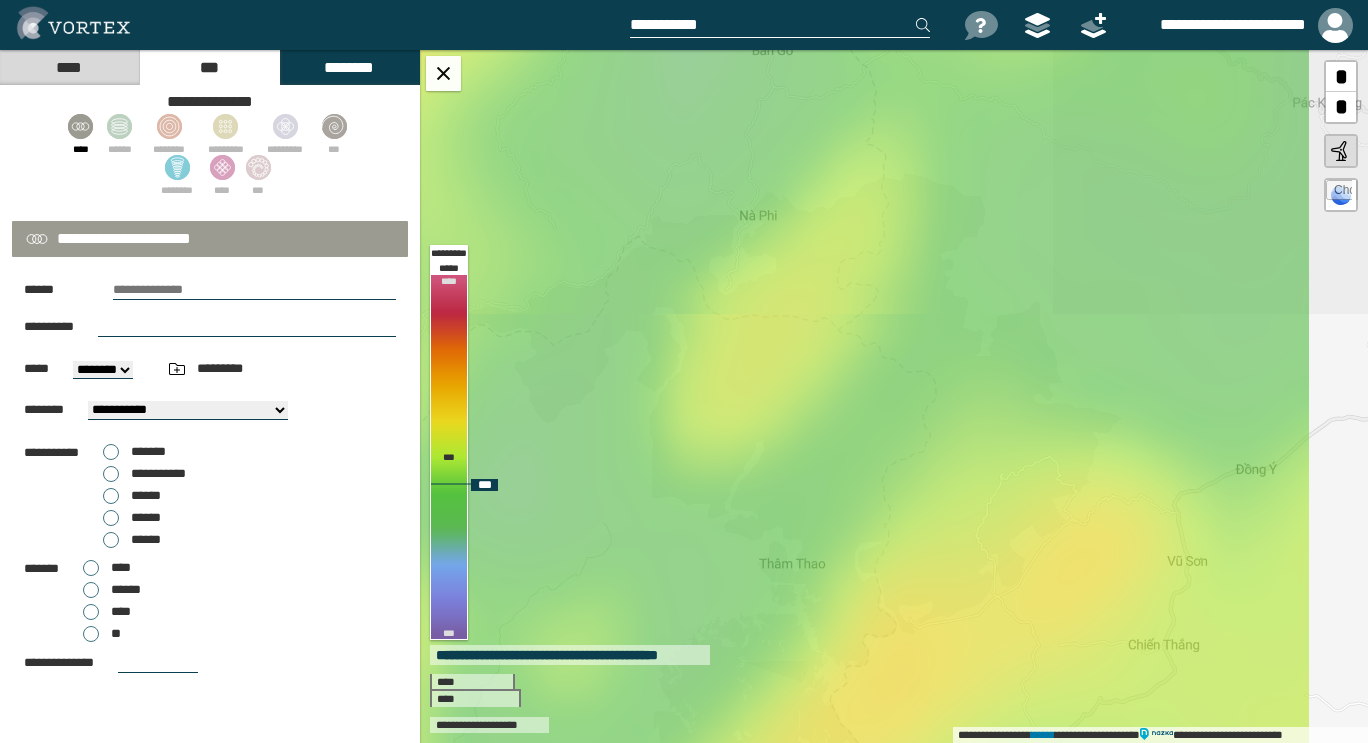 drag, startPoint x: 1027, startPoint y: 479, endPoint x: 803, endPoint y: 359, distance: 254.11809 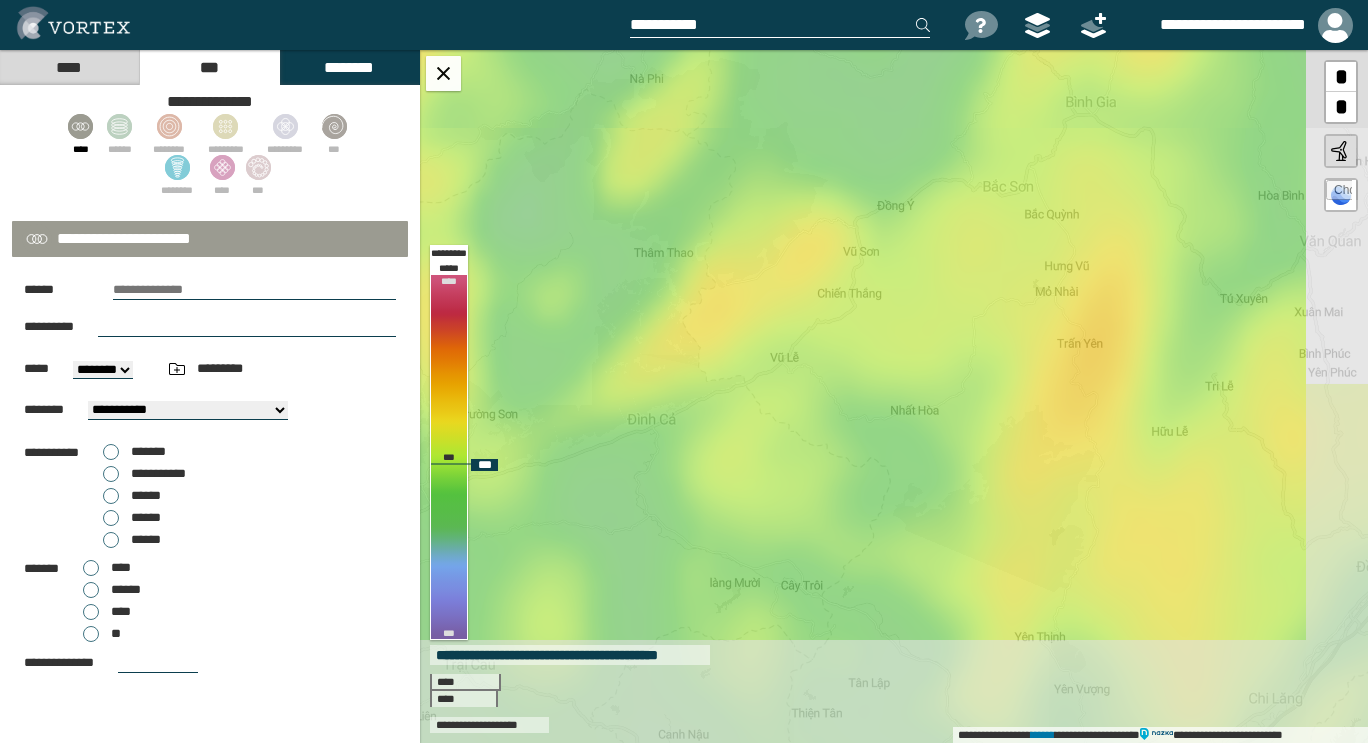 drag, startPoint x: 900, startPoint y: 557, endPoint x: 795, endPoint y: 361, distance: 222.35332 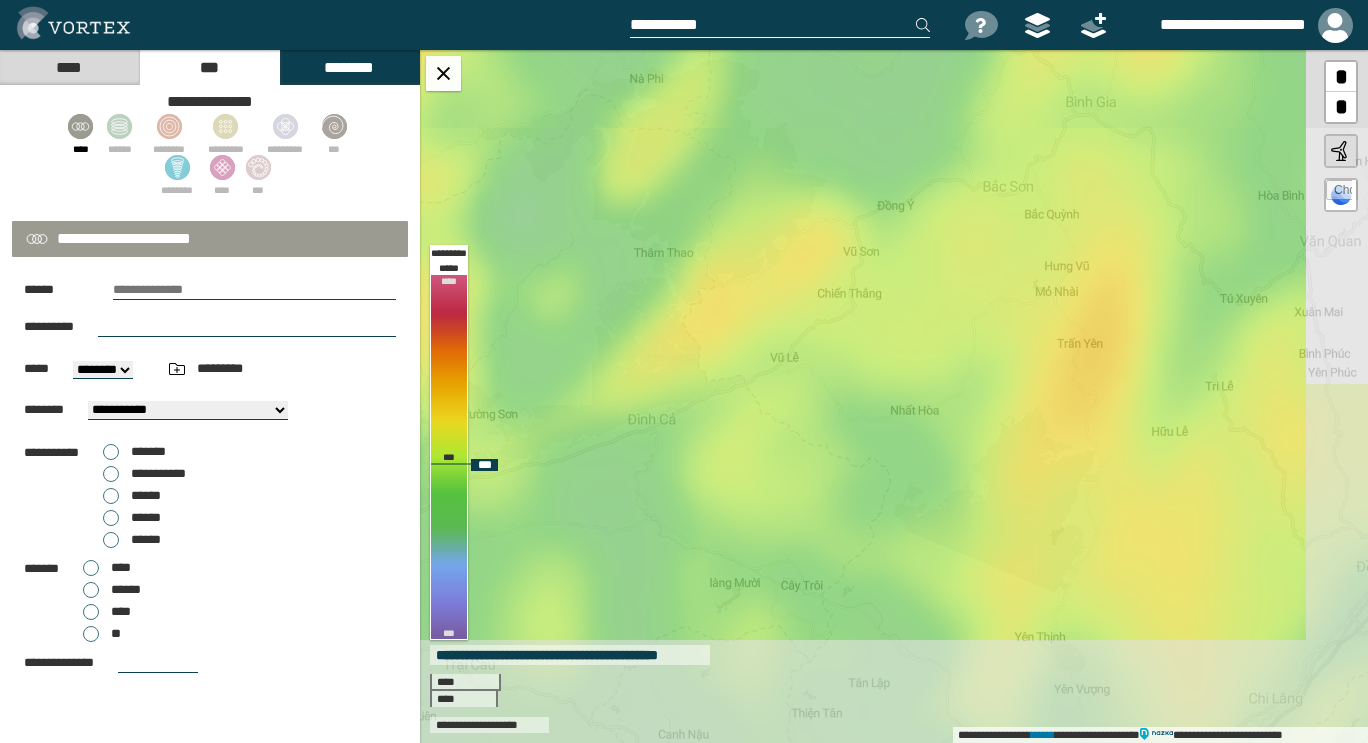 click on "**********" at bounding box center (894, 396) 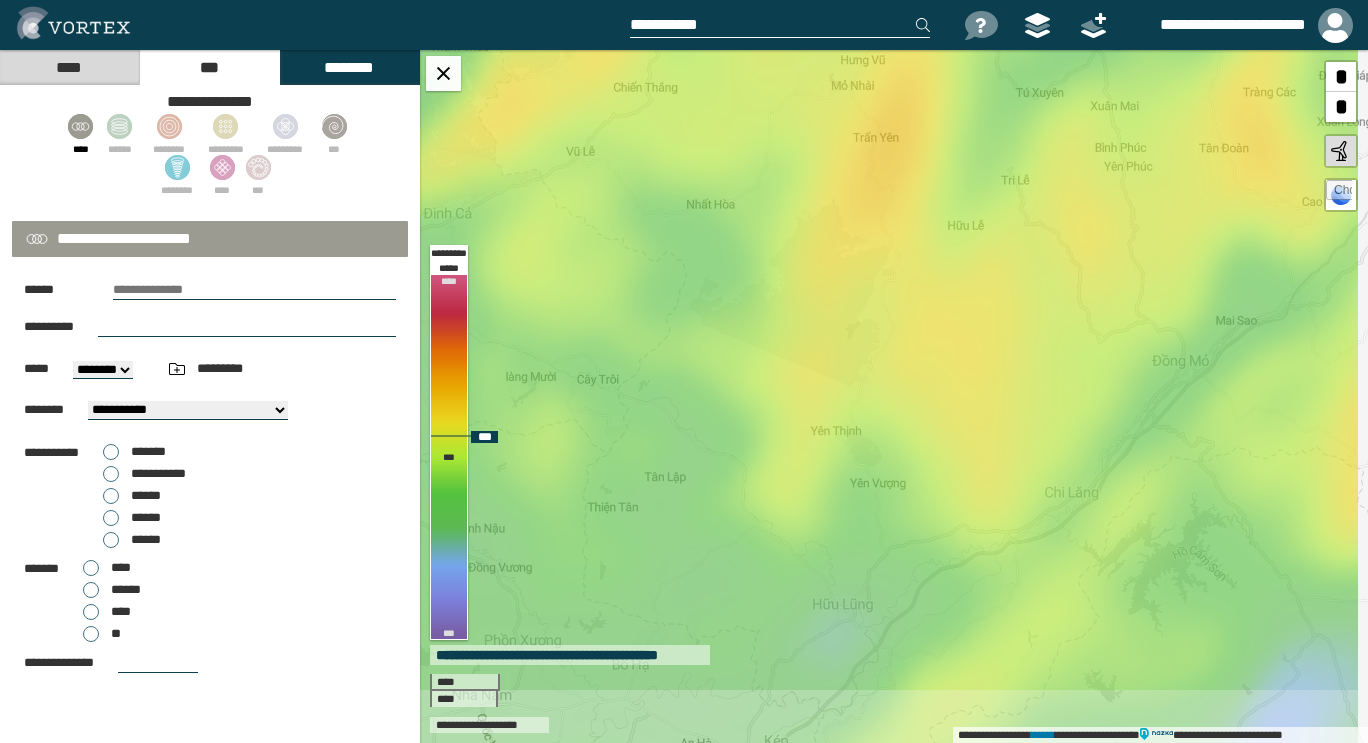 drag, startPoint x: 1011, startPoint y: 549, endPoint x: 807, endPoint y: 343, distance: 289.91724 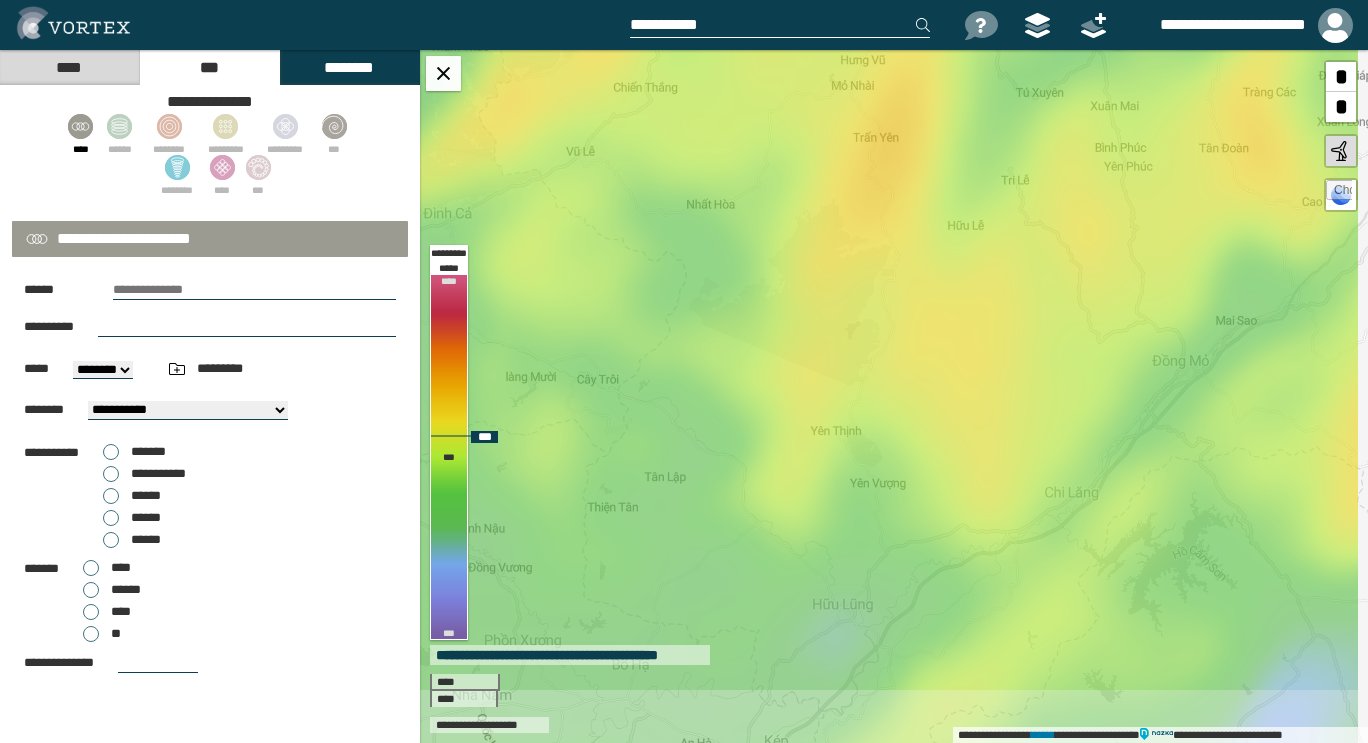 click on "**********" at bounding box center [894, 396] 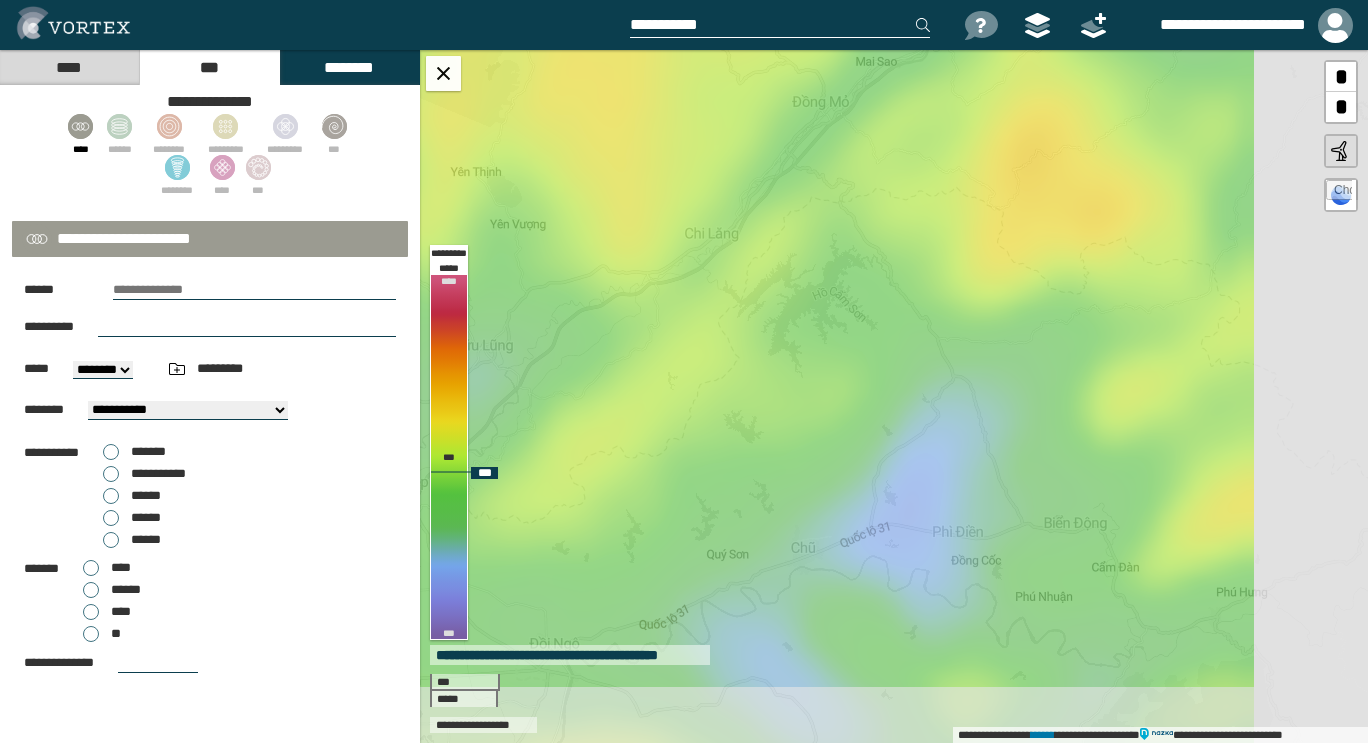 drag, startPoint x: 1031, startPoint y: 547, endPoint x: 671, endPoint y: 288, distance: 443.4873 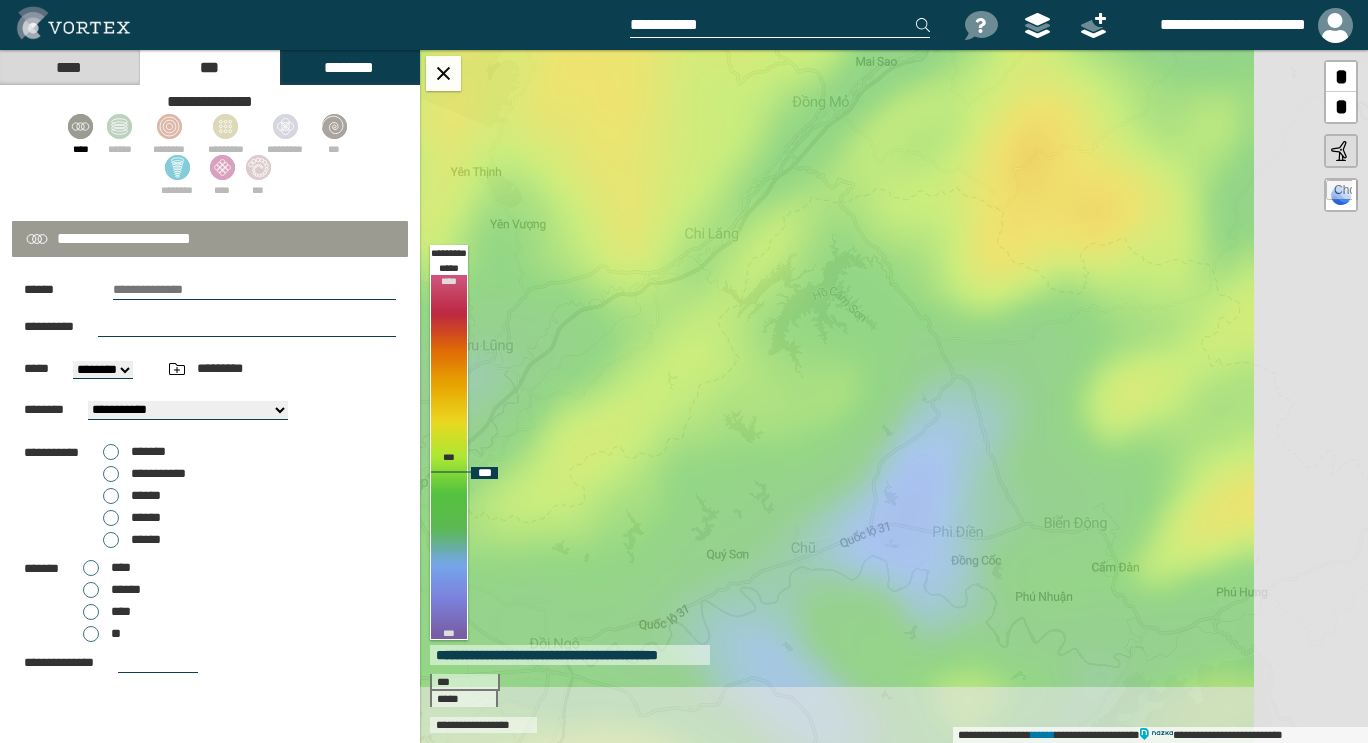 click on "**********" at bounding box center (894, 396) 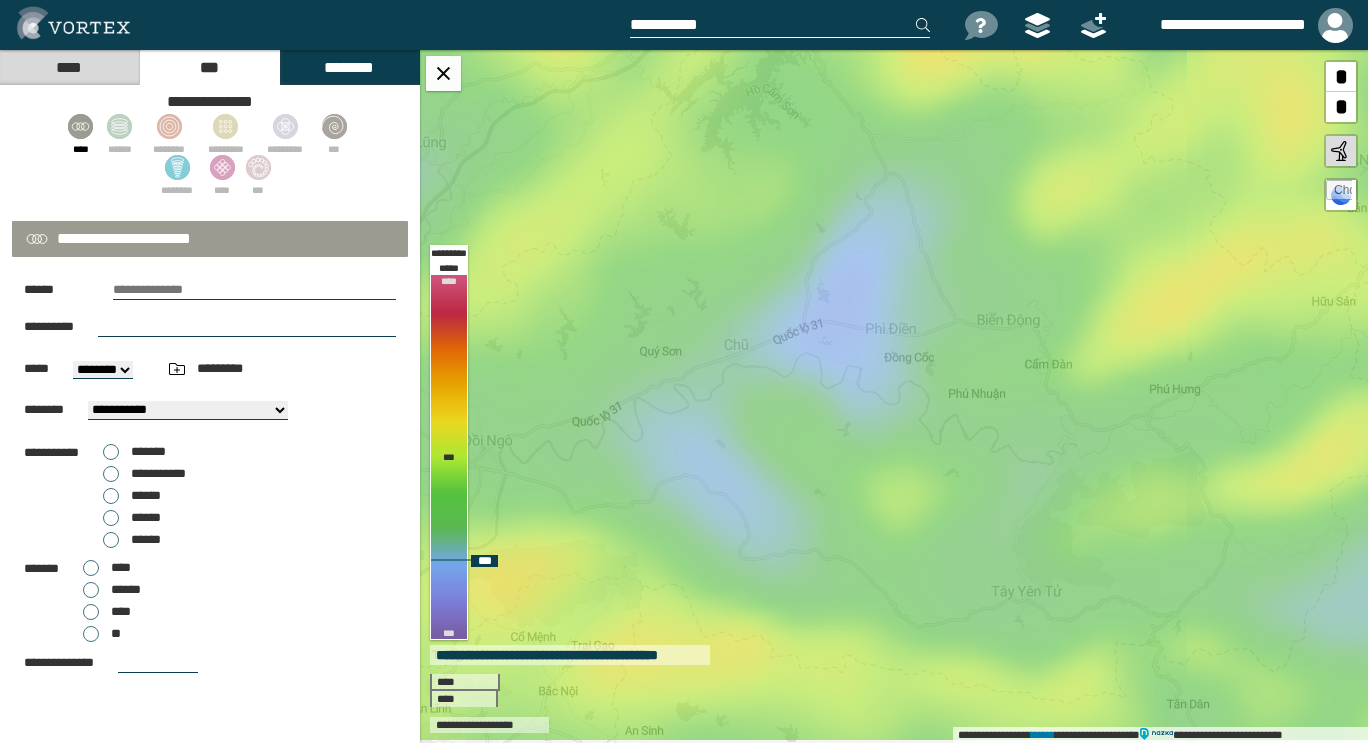 drag, startPoint x: 867, startPoint y: 511, endPoint x: 800, endPoint y: 314, distance: 208.08171 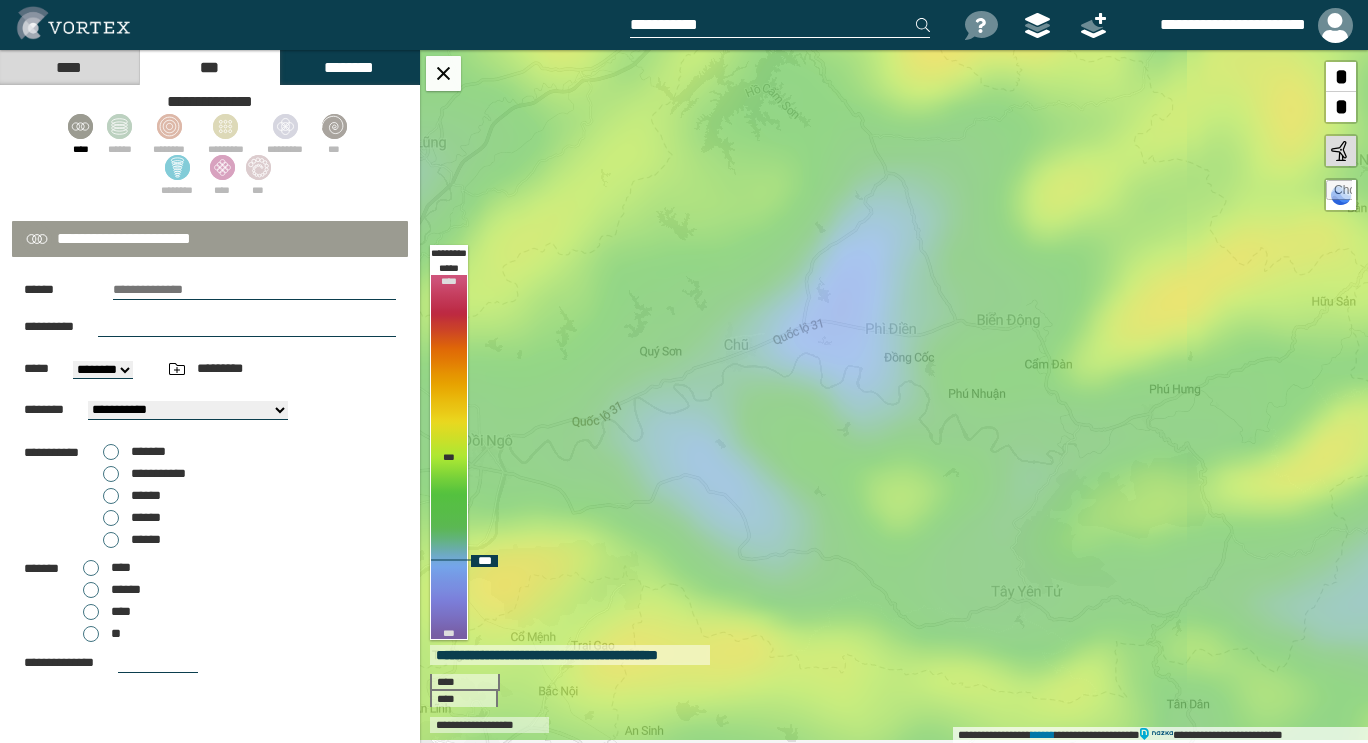 click on "**********" at bounding box center [894, 396] 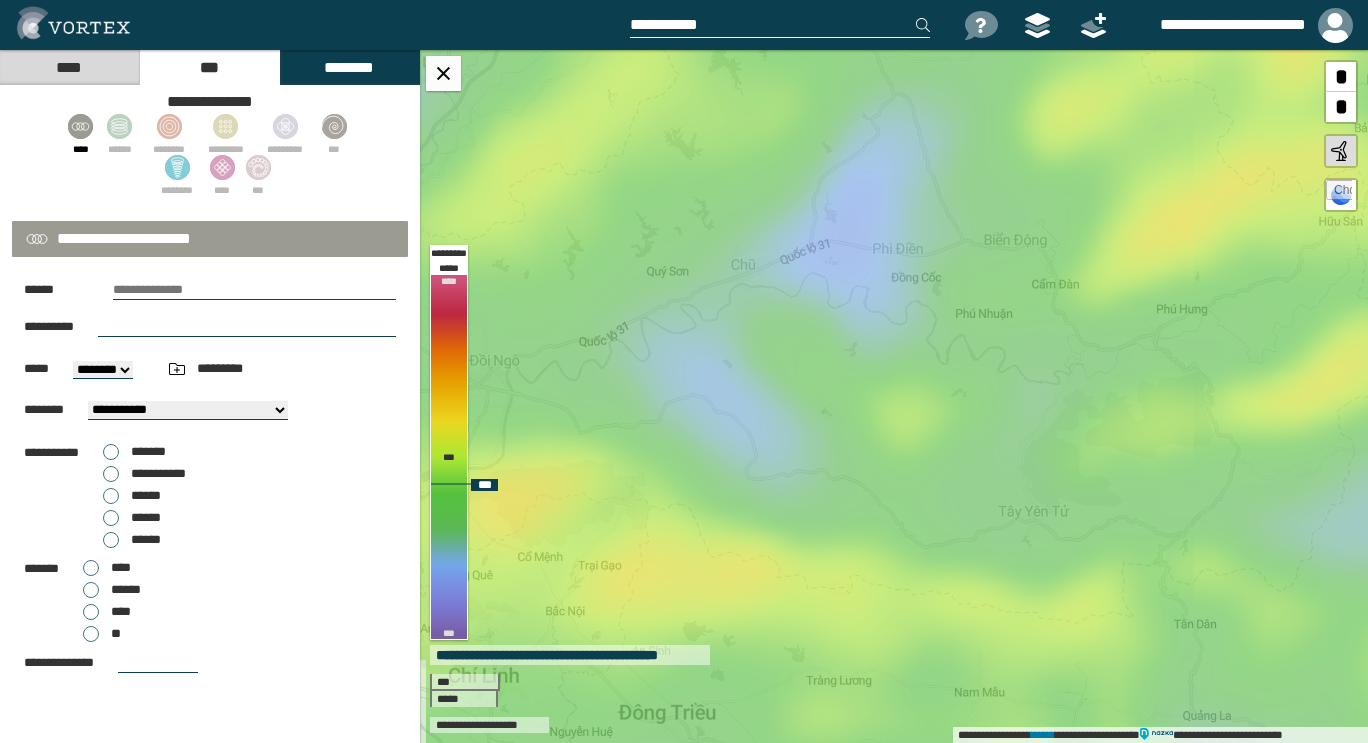 drag, startPoint x: 934, startPoint y: 504, endPoint x: 941, endPoint y: 424, distance: 80.305664 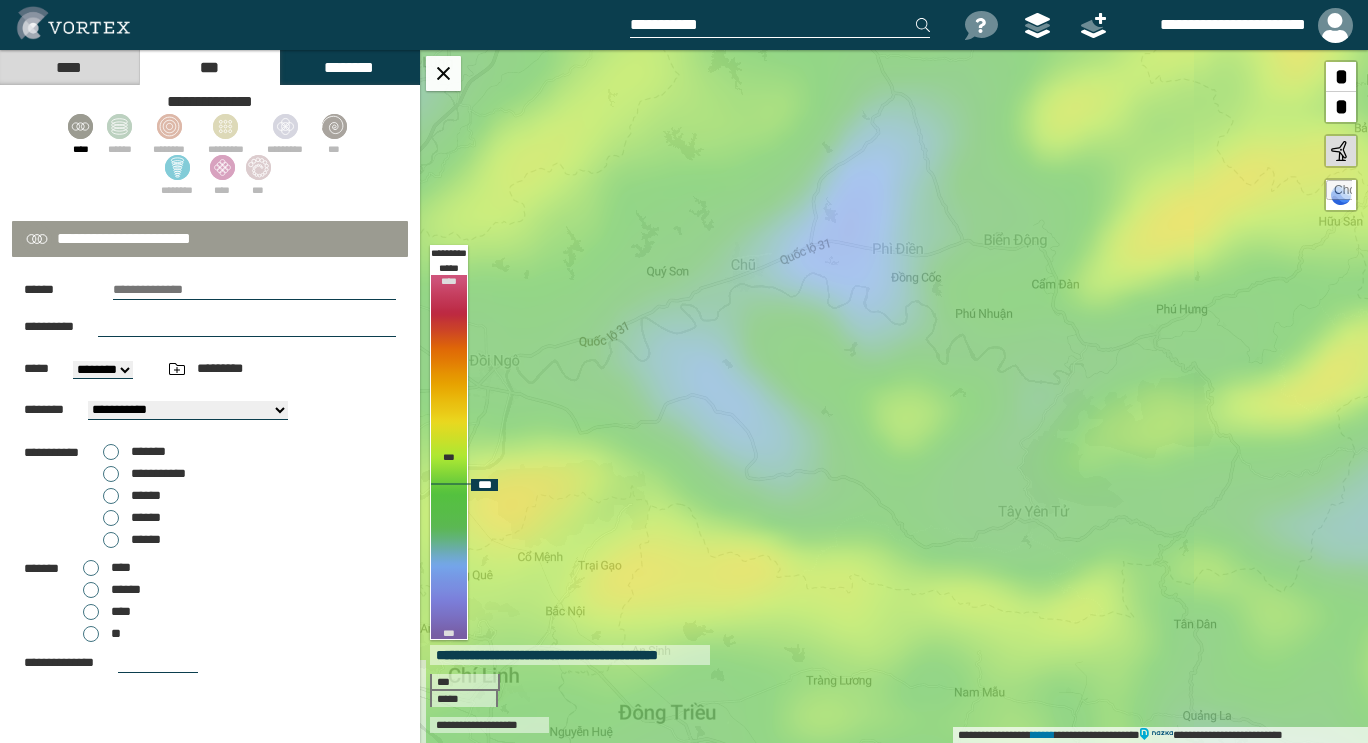 click on "**********" at bounding box center [894, 396] 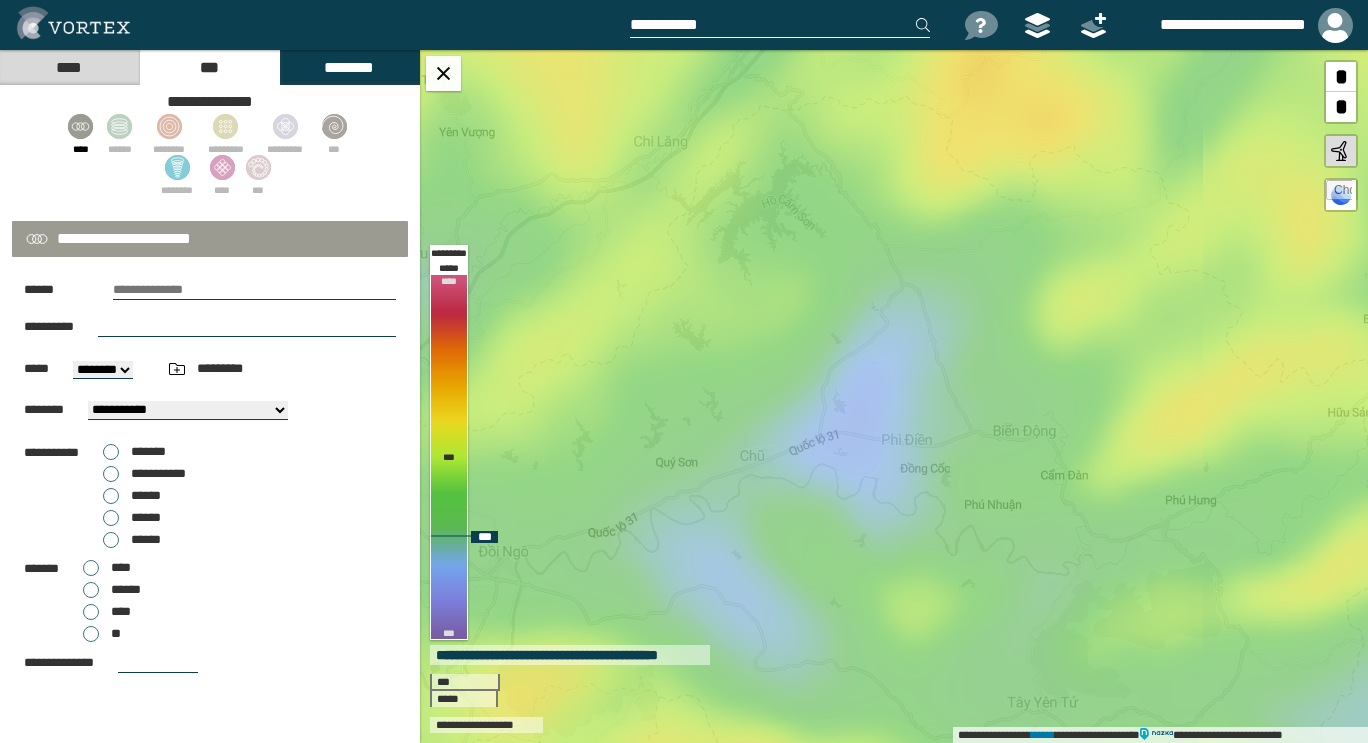 drag, startPoint x: 737, startPoint y: 325, endPoint x: 746, endPoint y: 516, distance: 191.21193 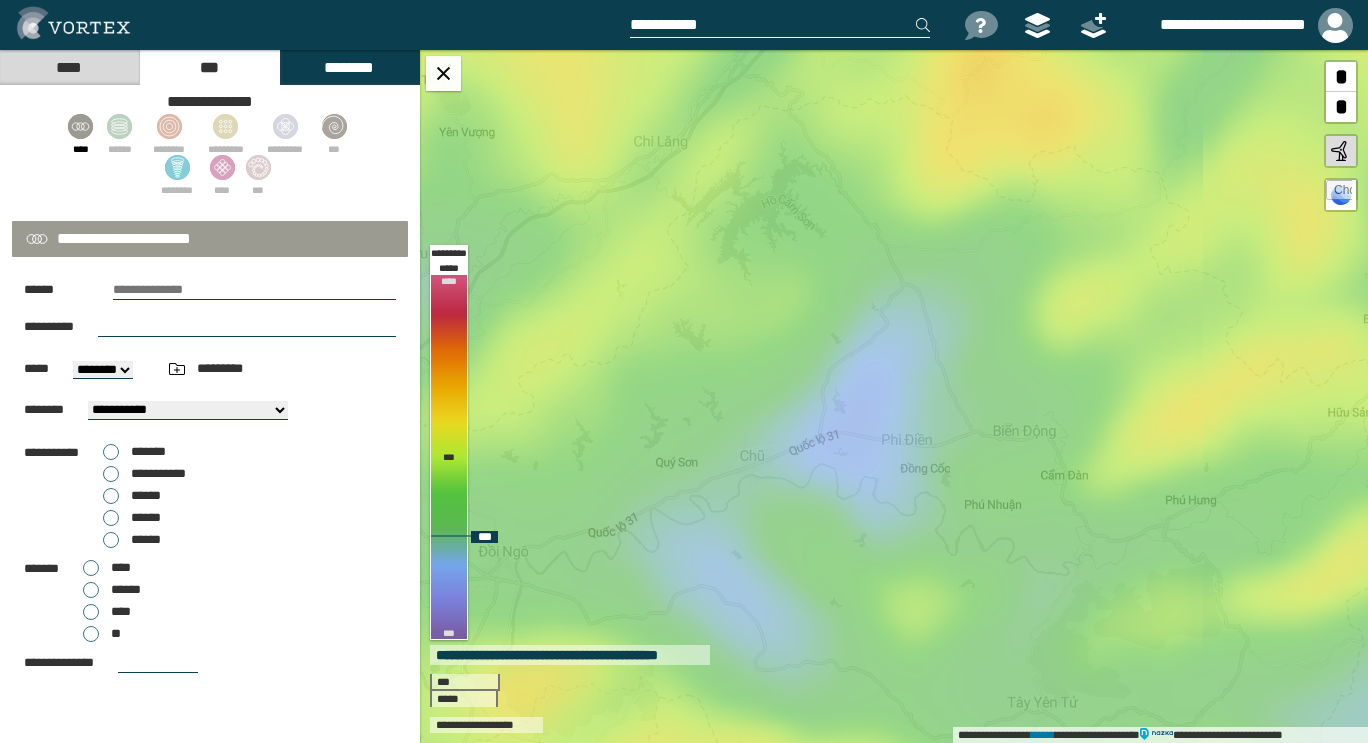 click on "**********" at bounding box center (894, 396) 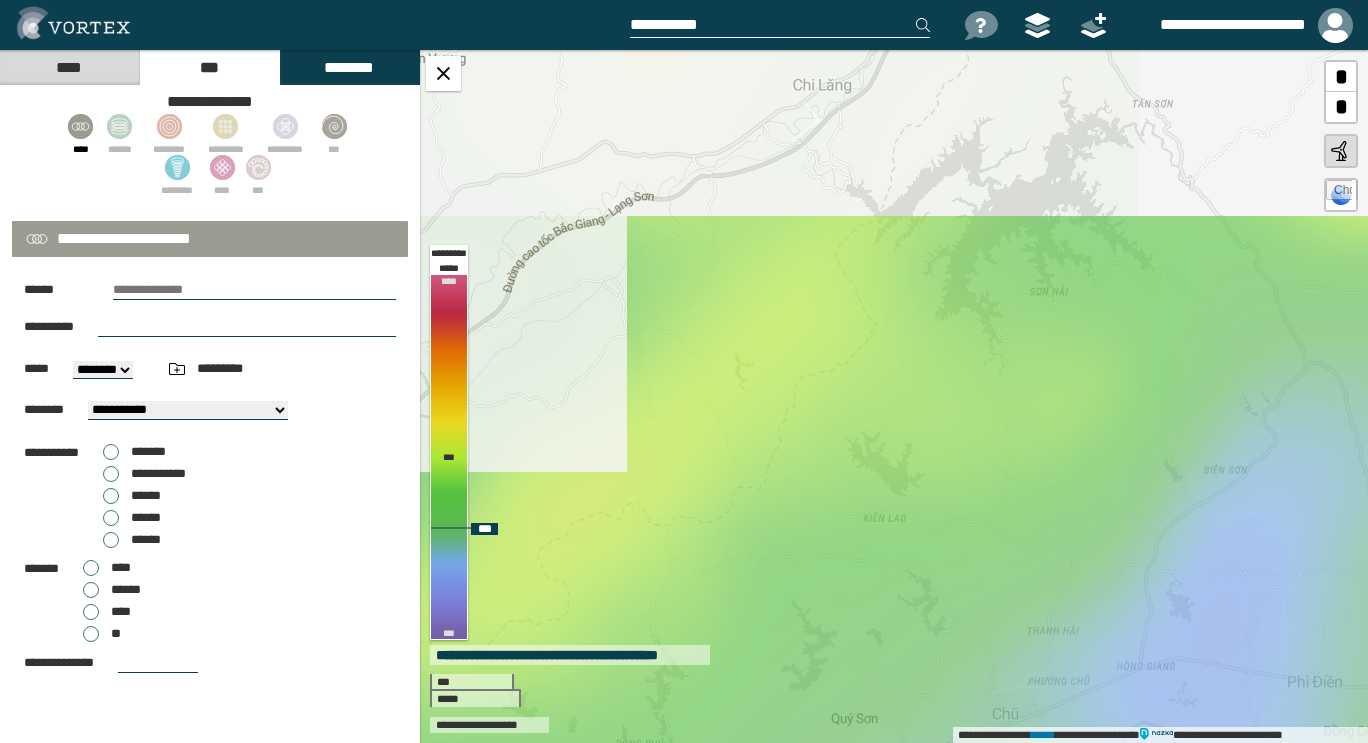 drag, startPoint x: 781, startPoint y: 327, endPoint x: 1024, endPoint y: 603, distance: 367.72952 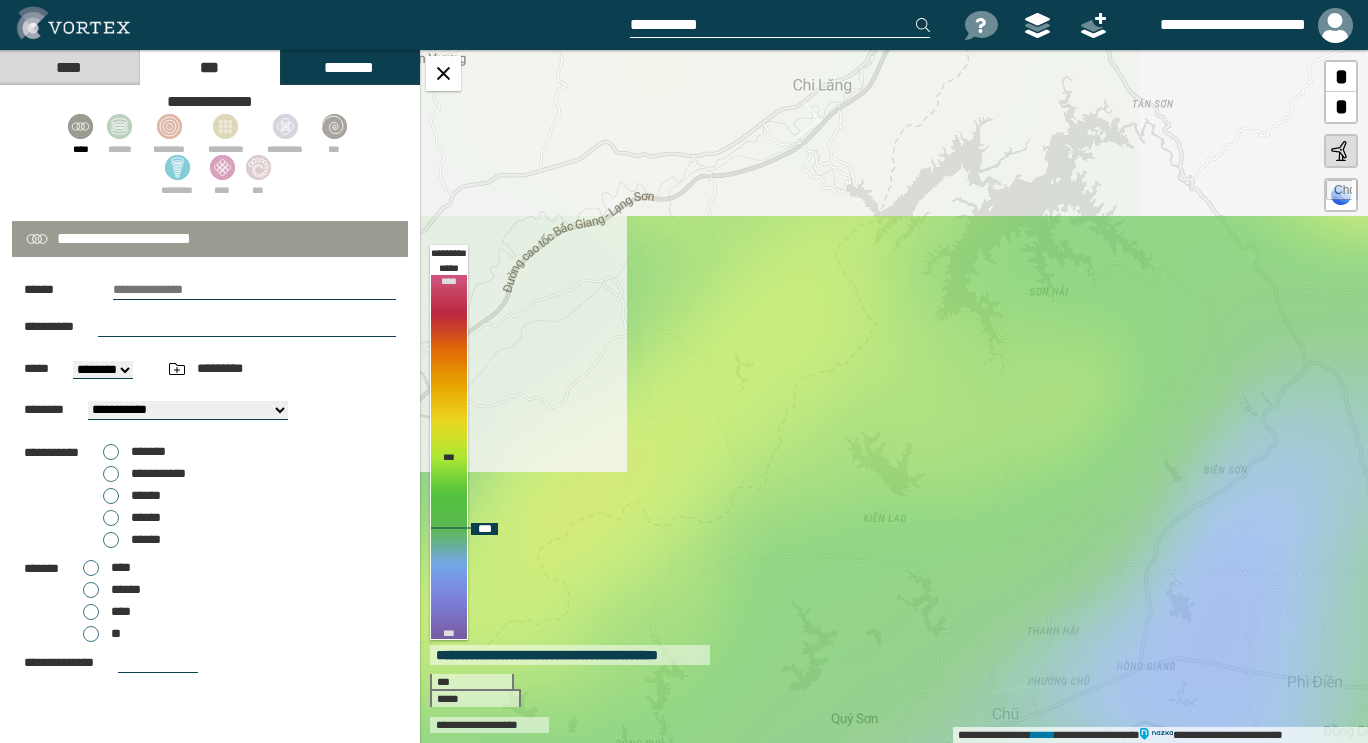 click on "**********" at bounding box center [894, 396] 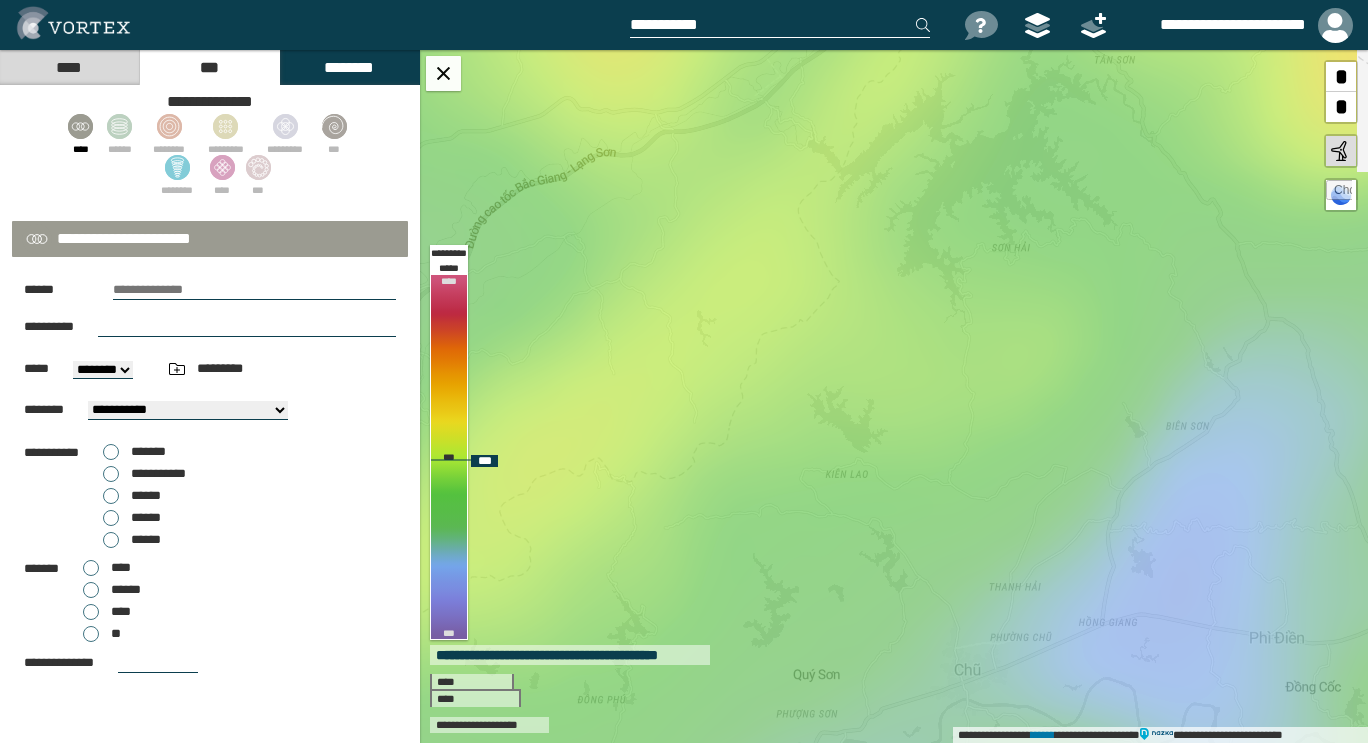 drag, startPoint x: 852, startPoint y: 356, endPoint x: 774, endPoint y: 61, distance: 305.13766 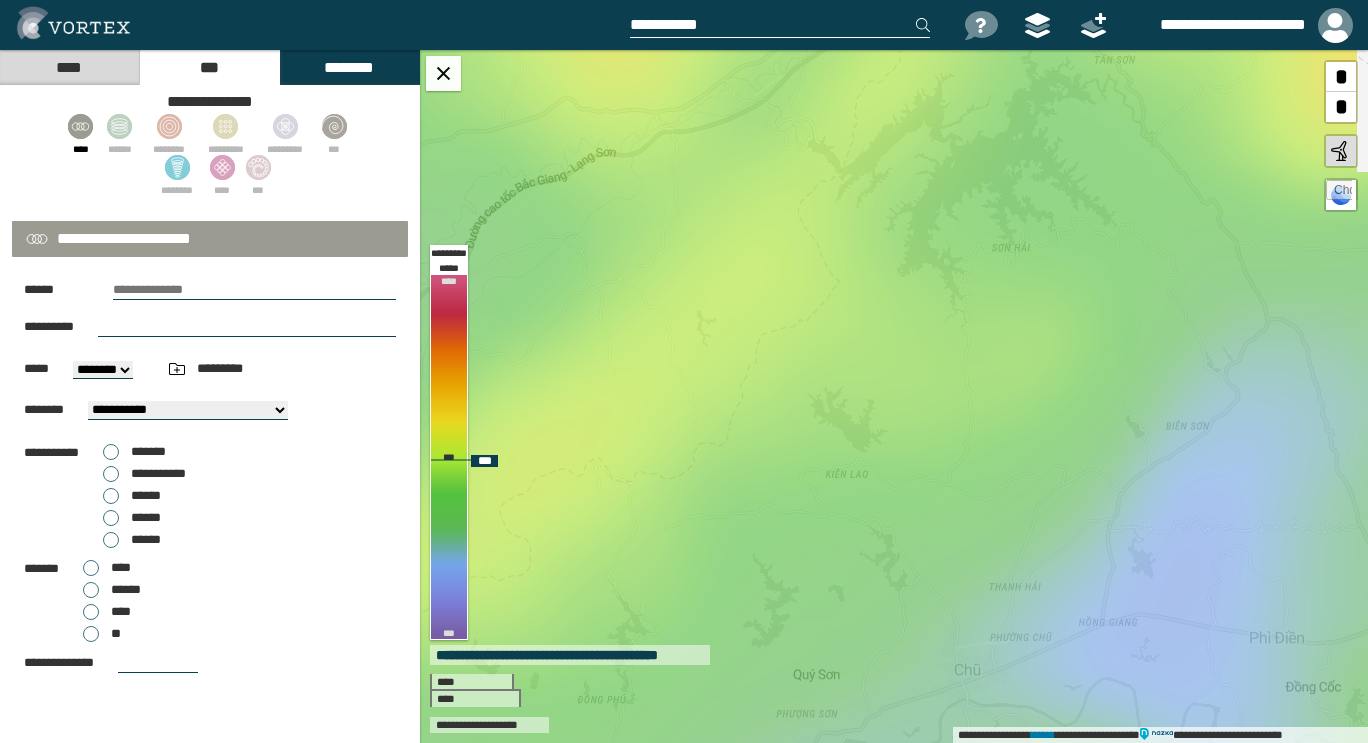 click on "**********" at bounding box center [894, 396] 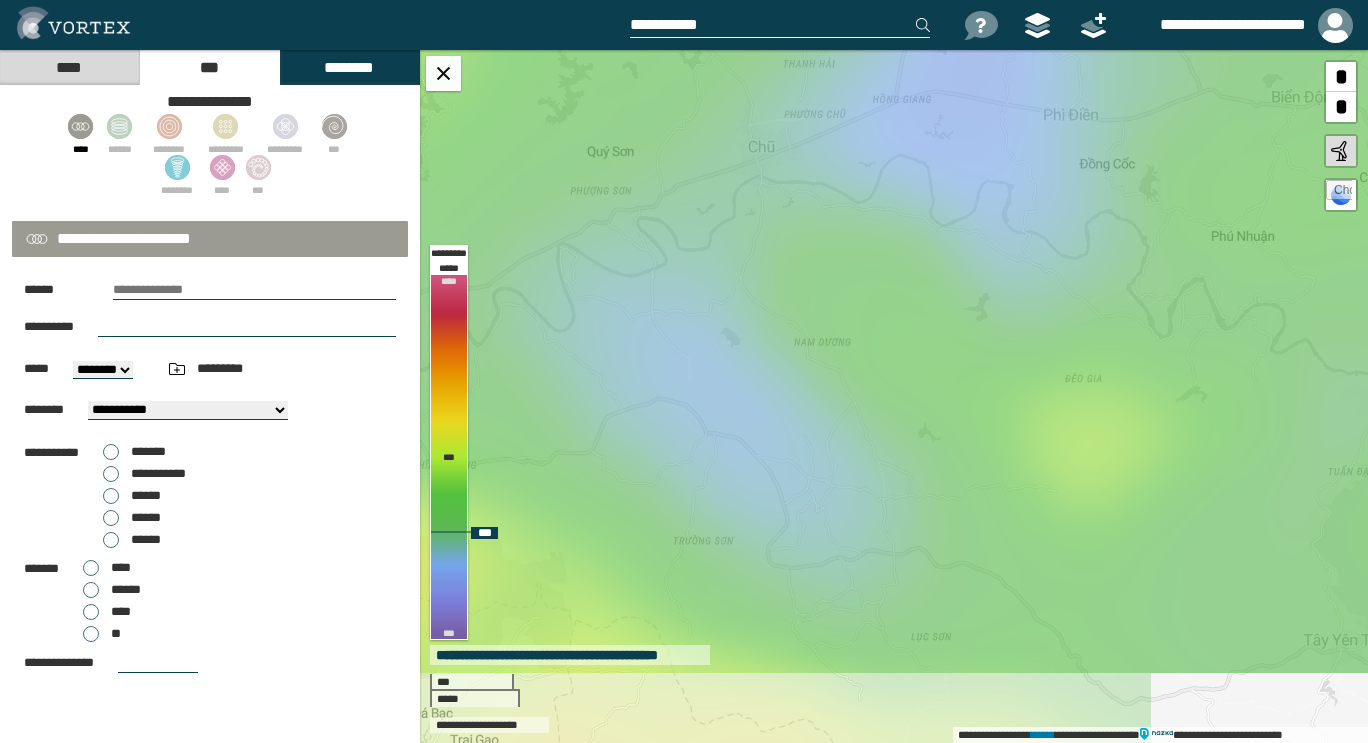 drag, startPoint x: 957, startPoint y: 490, endPoint x: 641, endPoint y: 725, distance: 393.80325 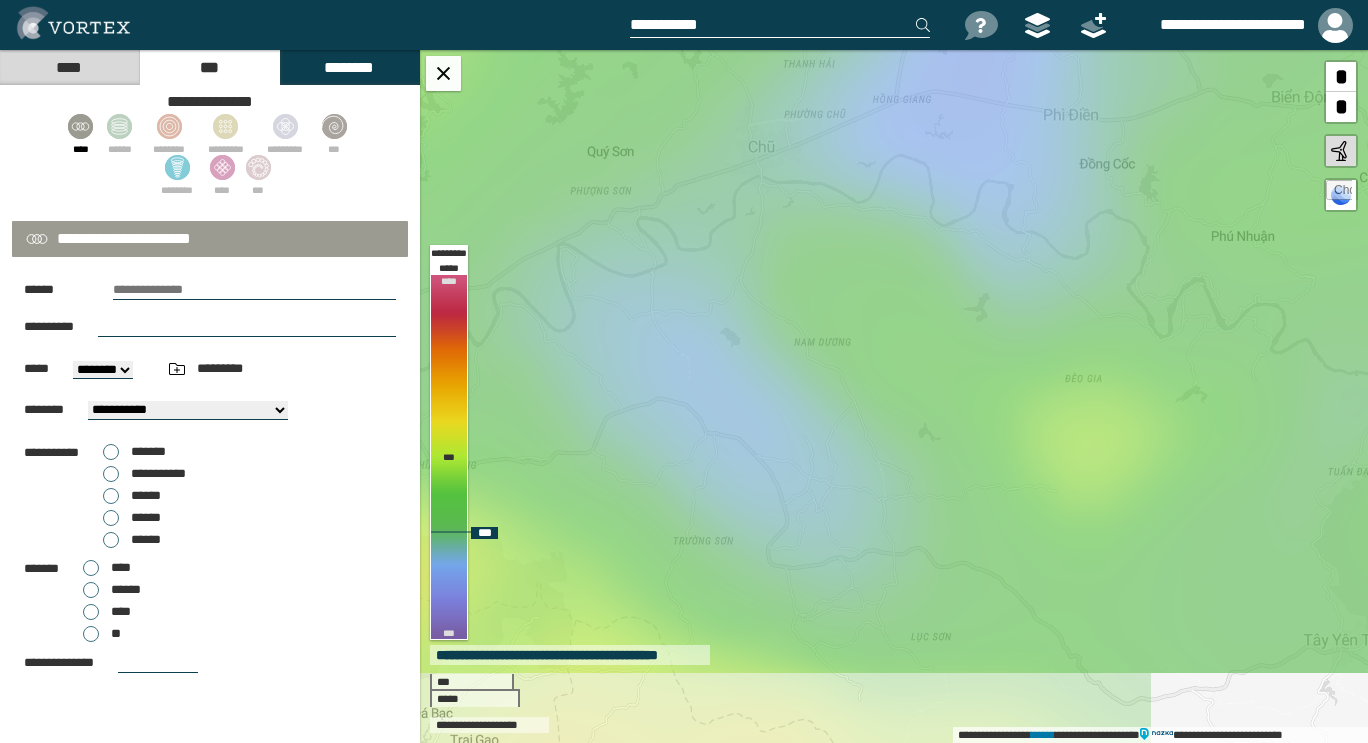 click on "**********" at bounding box center (894, 396) 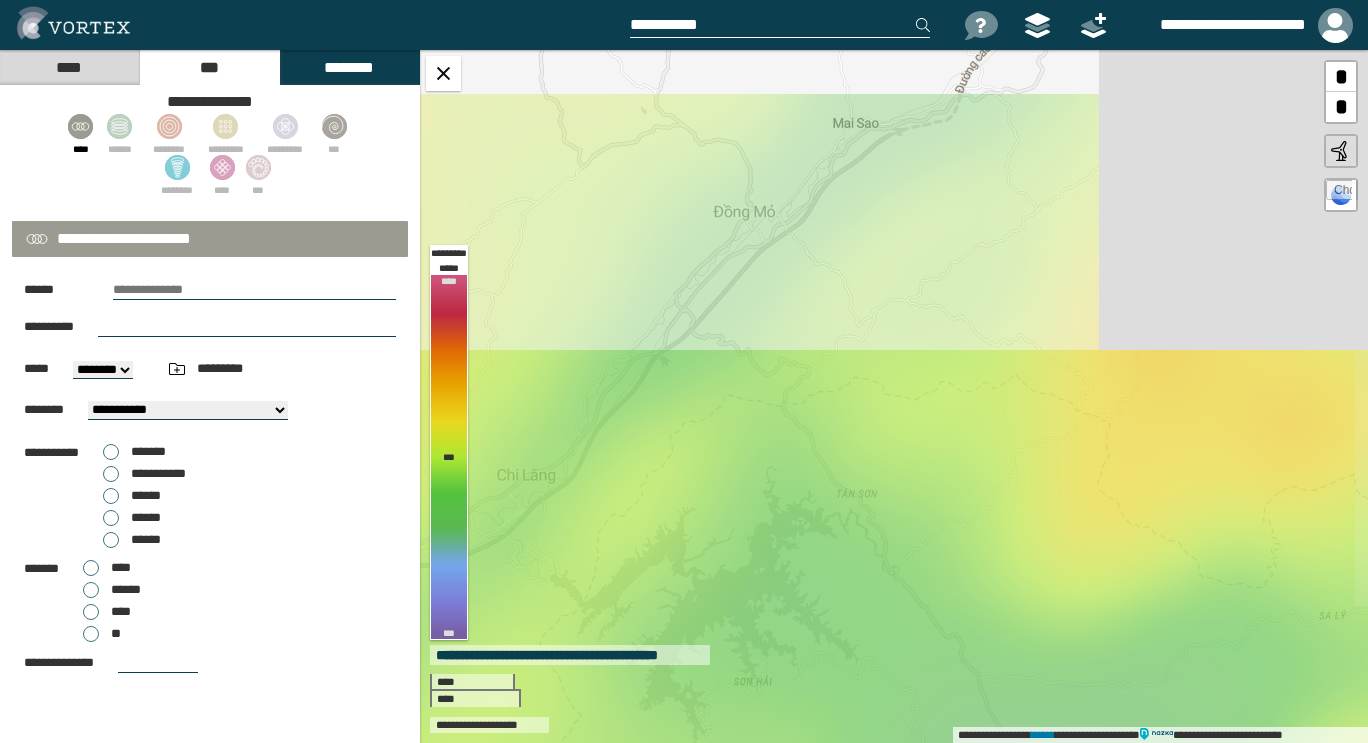 drag, startPoint x: 722, startPoint y: 321, endPoint x: 832, endPoint y: 765, distance: 457.42322 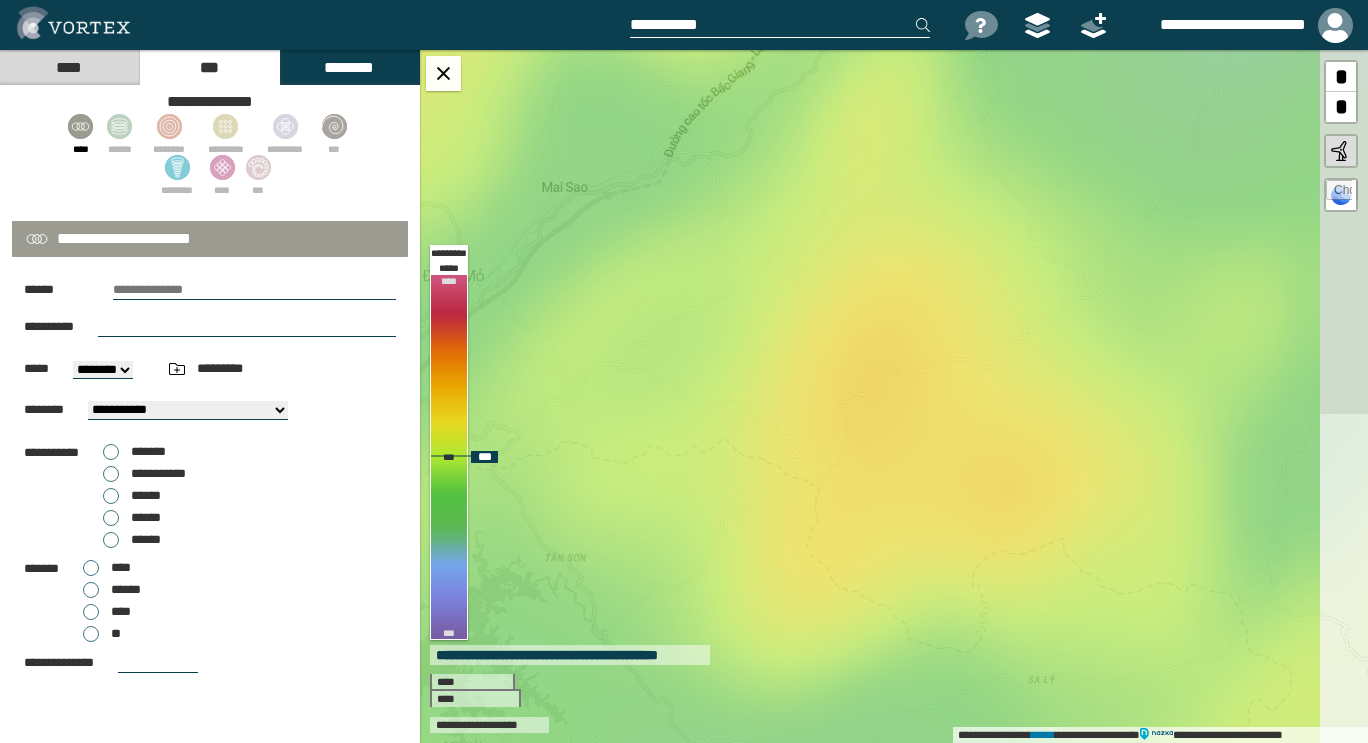 drag, startPoint x: 950, startPoint y: 394, endPoint x: 659, endPoint y: 457, distance: 297.7415 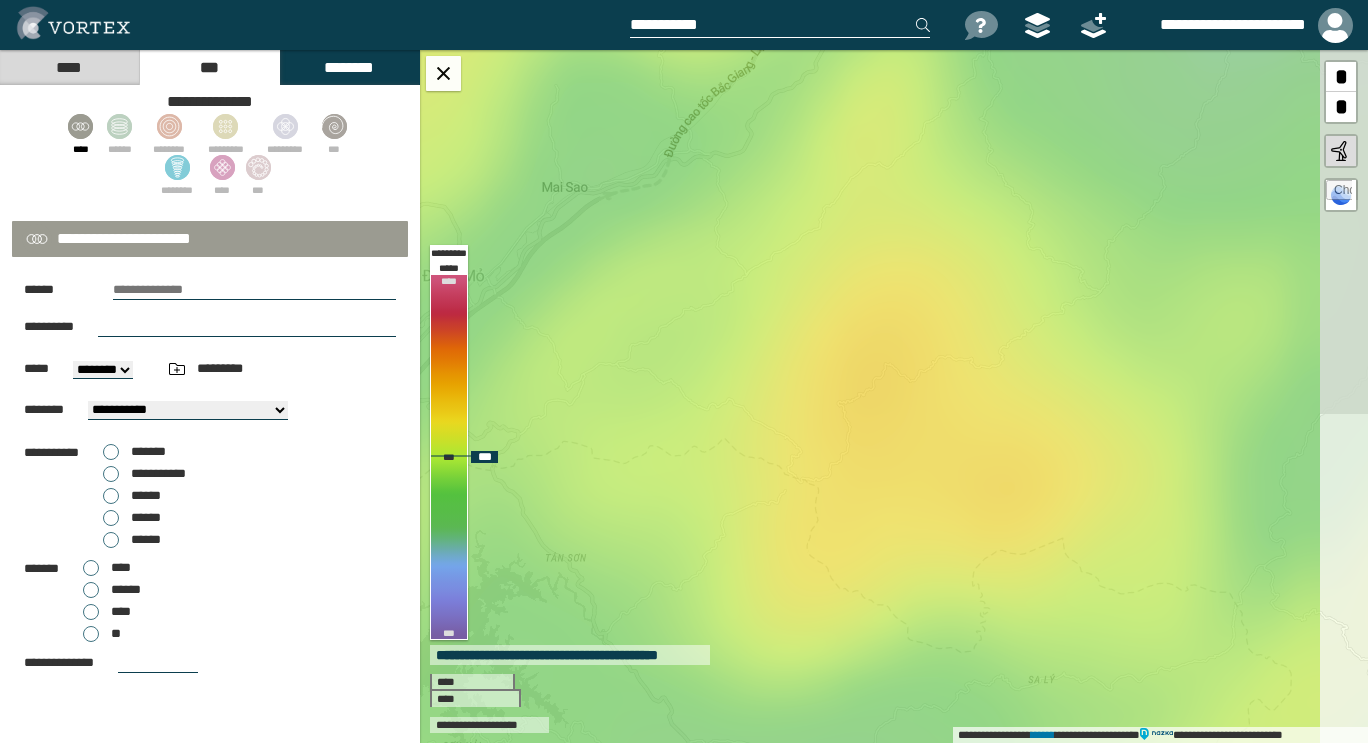 click on "**********" at bounding box center (894, 396) 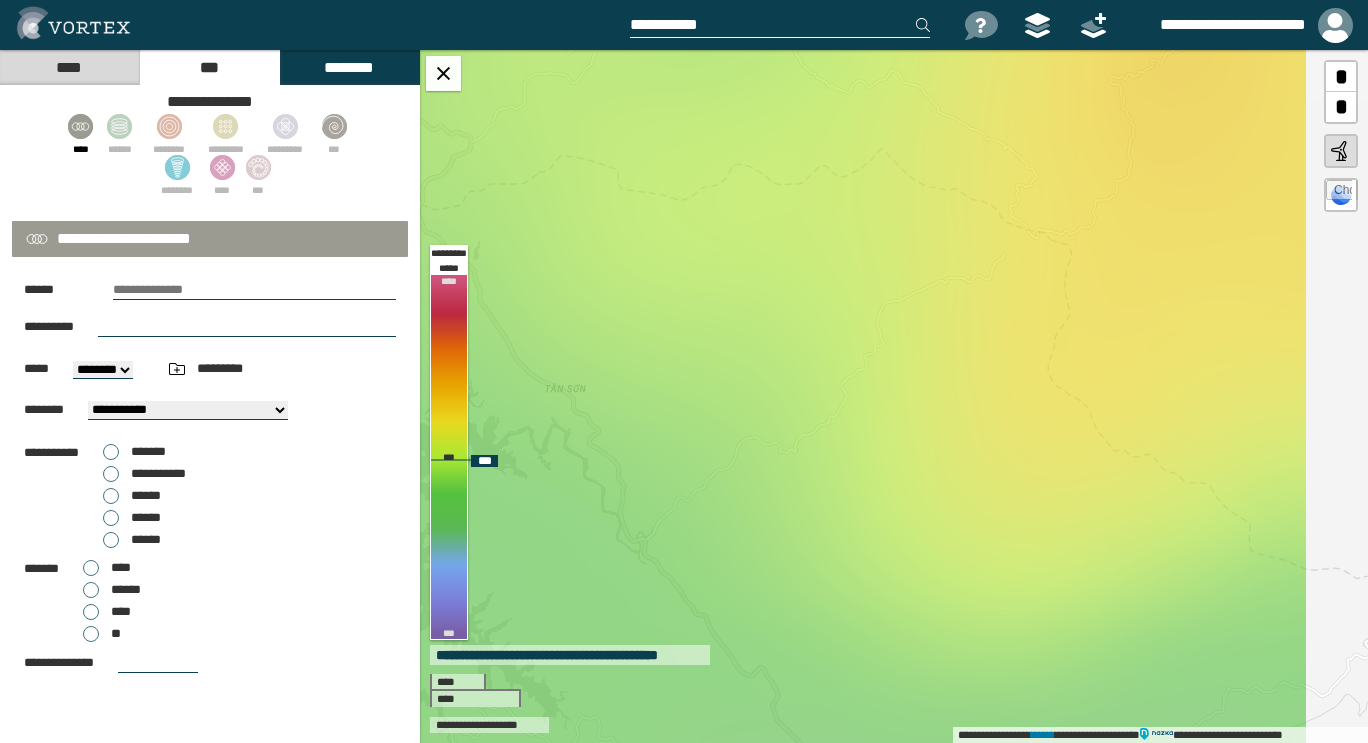 drag, startPoint x: 904, startPoint y: 368, endPoint x: 639, endPoint y: 244, distance: 292.57648 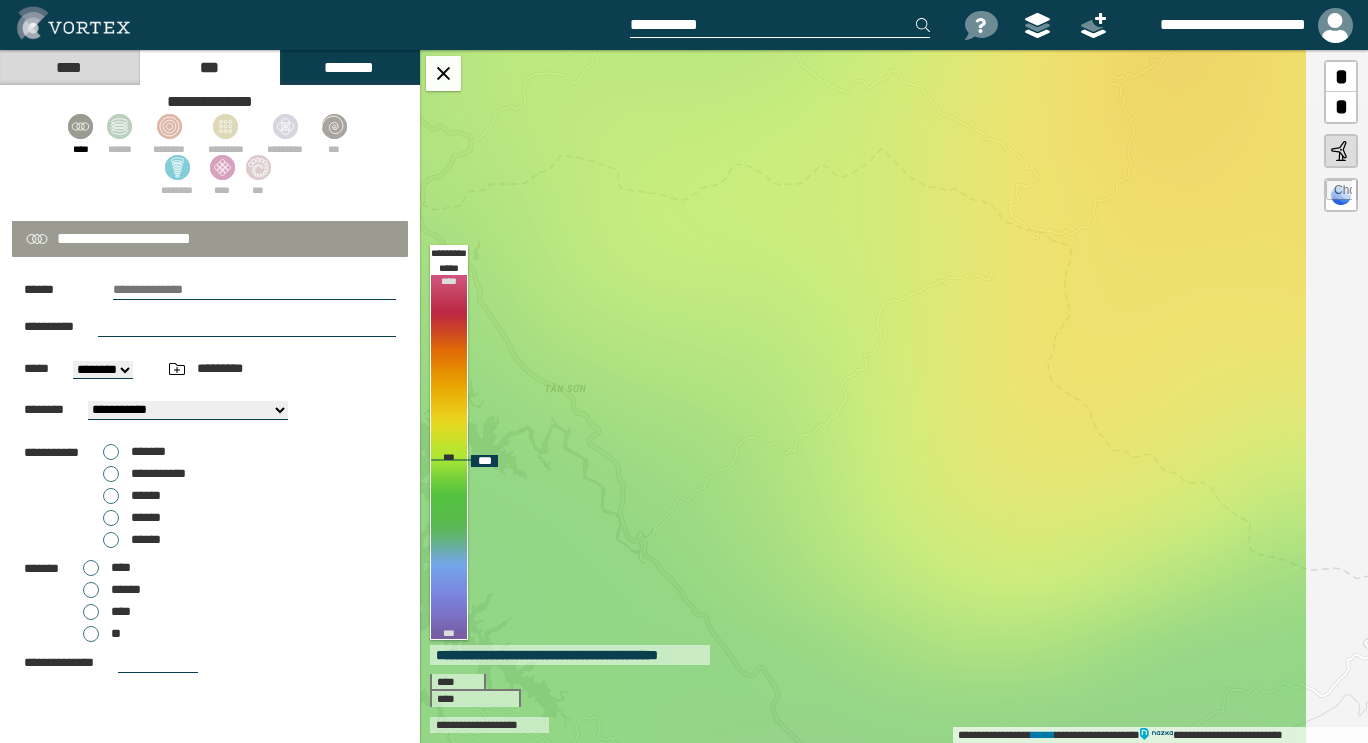 click on "**********" at bounding box center (894, 396) 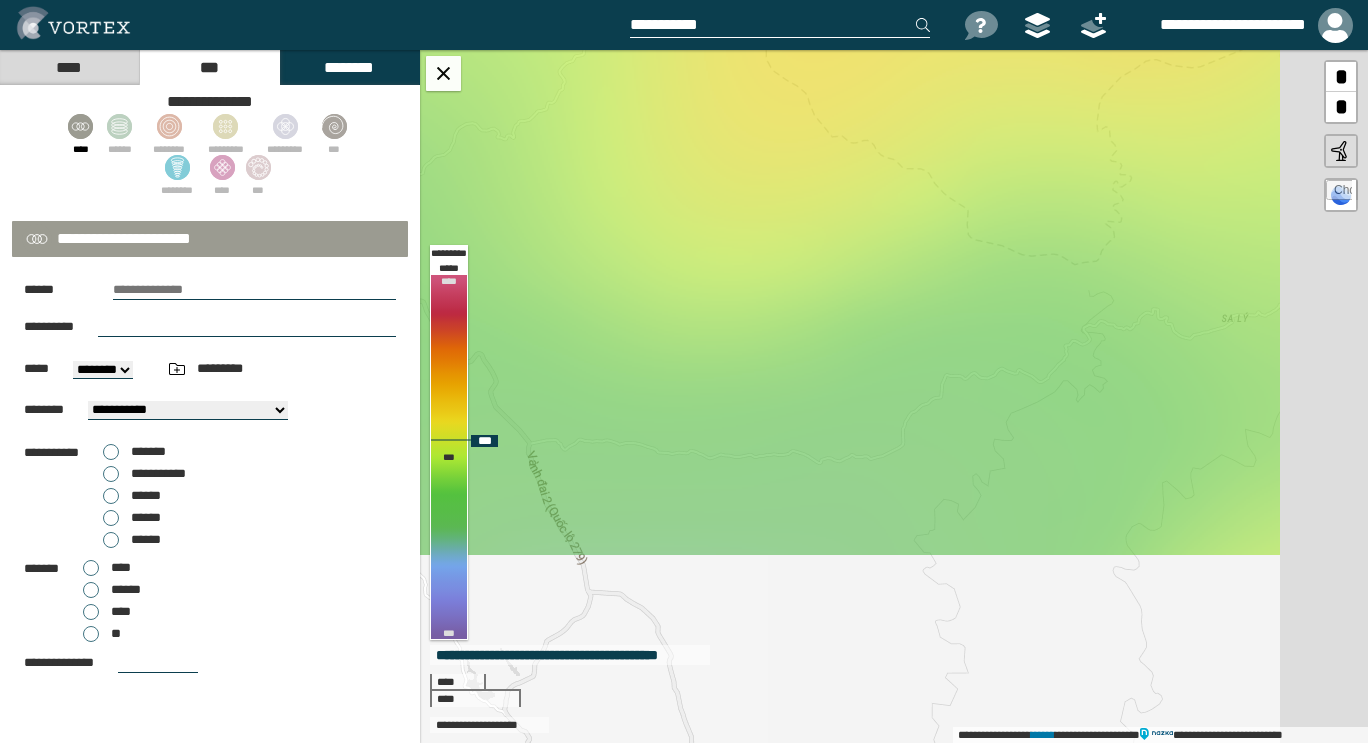drag, startPoint x: 959, startPoint y: 486, endPoint x: 694, endPoint y: 205, distance: 386.24603 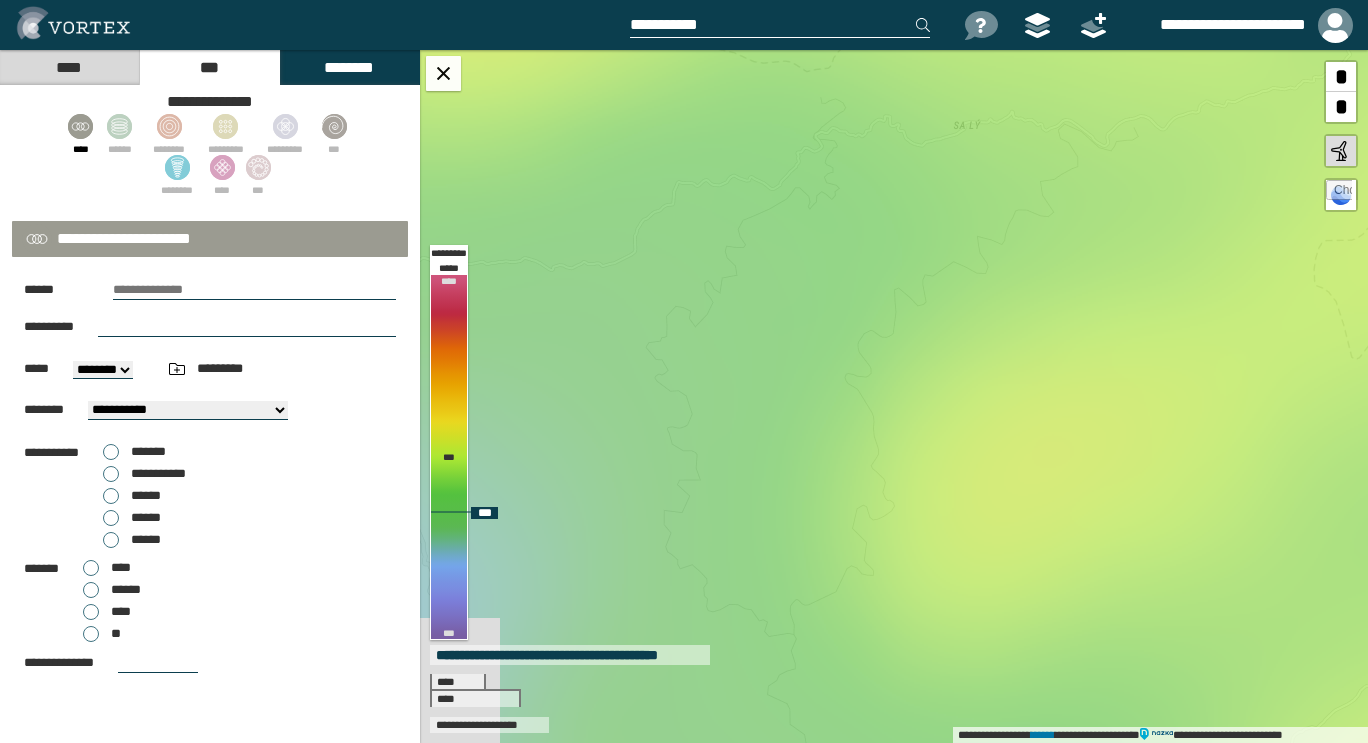 drag, startPoint x: 474, startPoint y: 344, endPoint x: 632, endPoint y: 278, distance: 171.23083 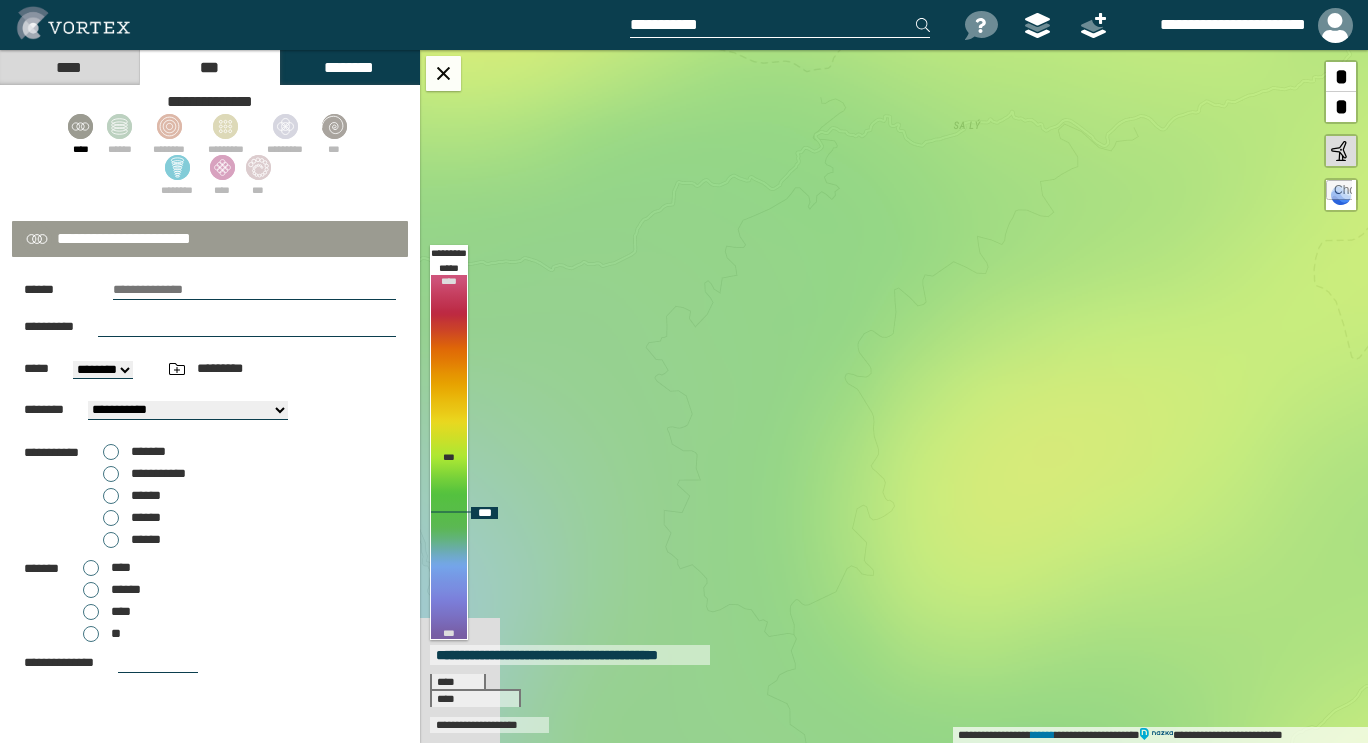 click on "**********" at bounding box center [894, 396] 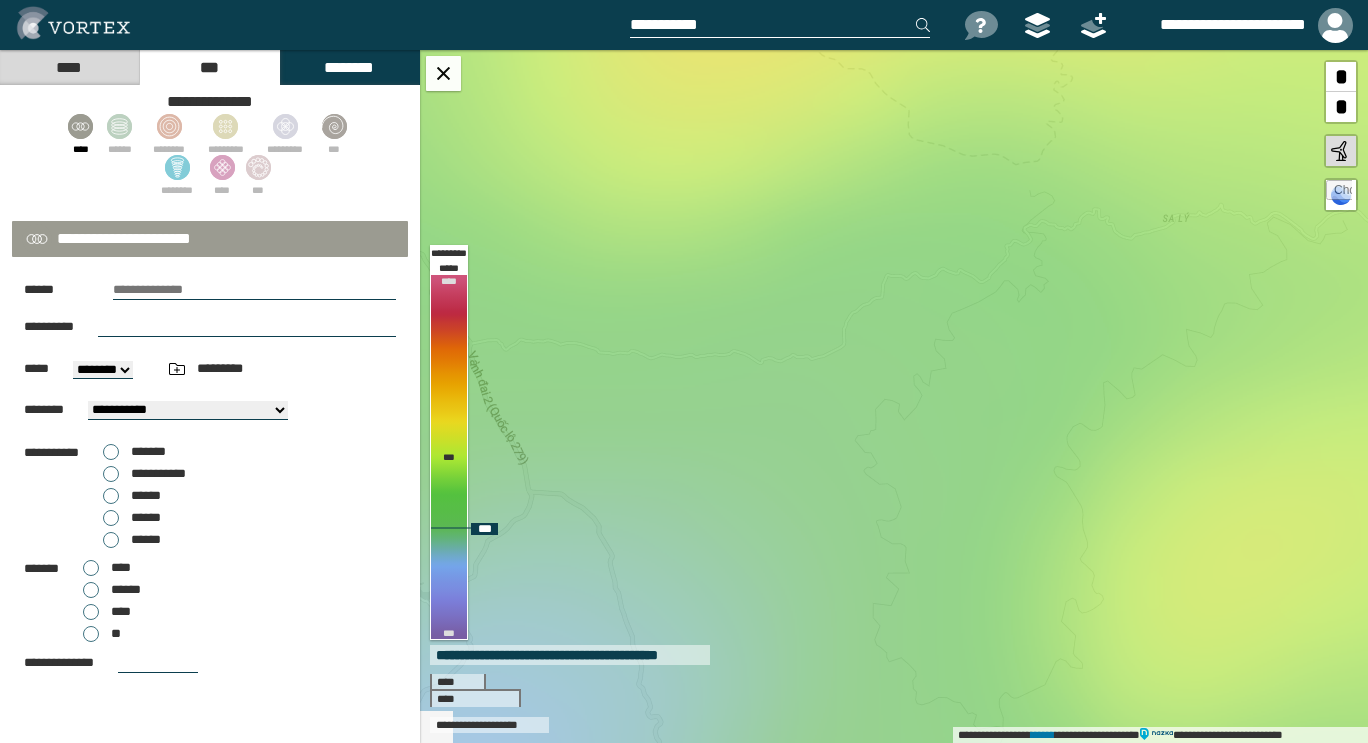 drag, startPoint x: 609, startPoint y: 451, endPoint x: 814, endPoint y: 532, distance: 220.42232 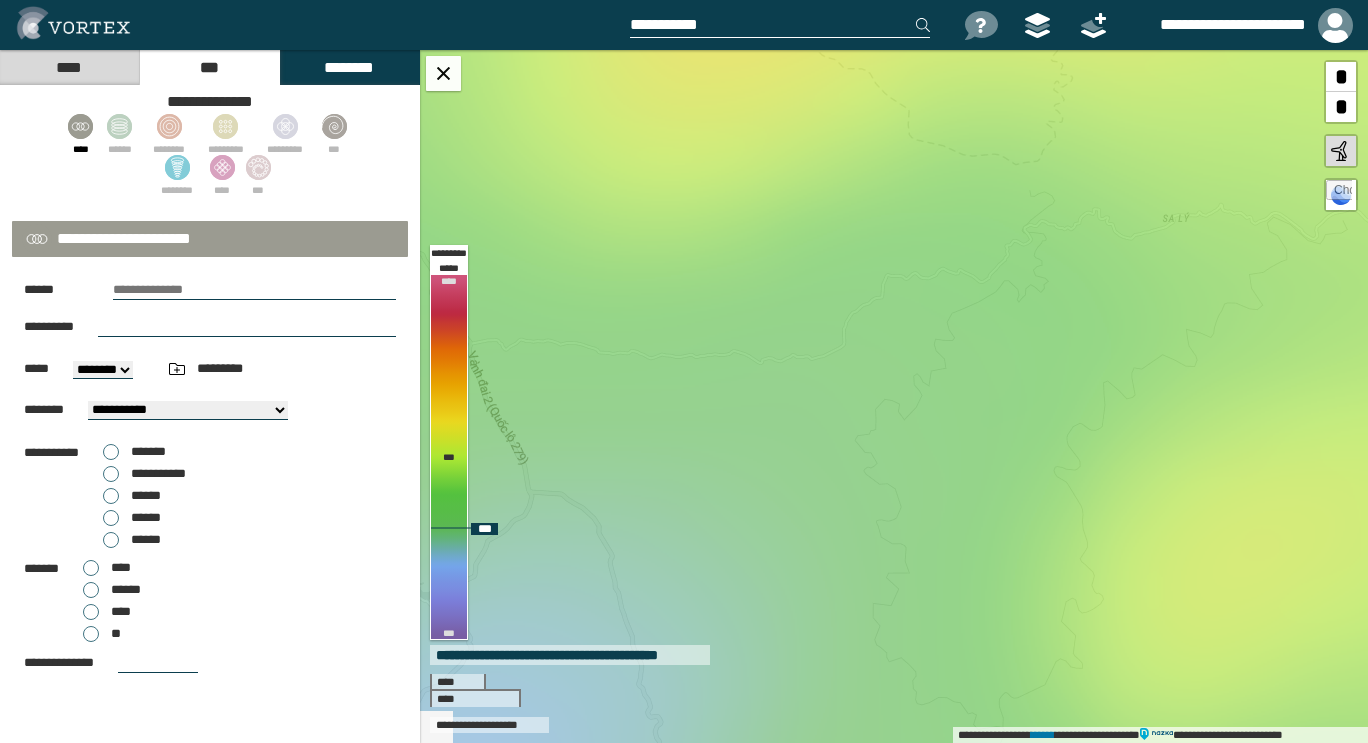 click on "**********" at bounding box center [894, 396] 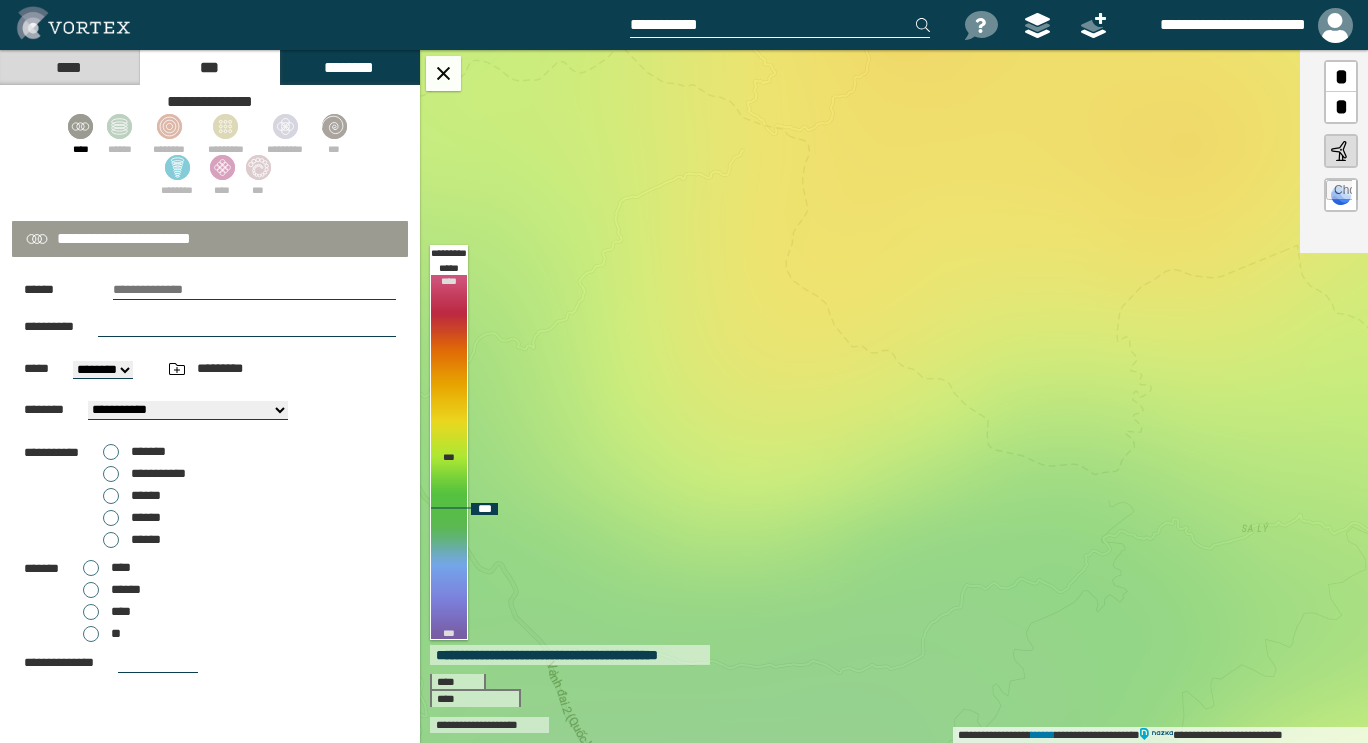 drag, startPoint x: 785, startPoint y: 327, endPoint x: 807, endPoint y: 558, distance: 232.04526 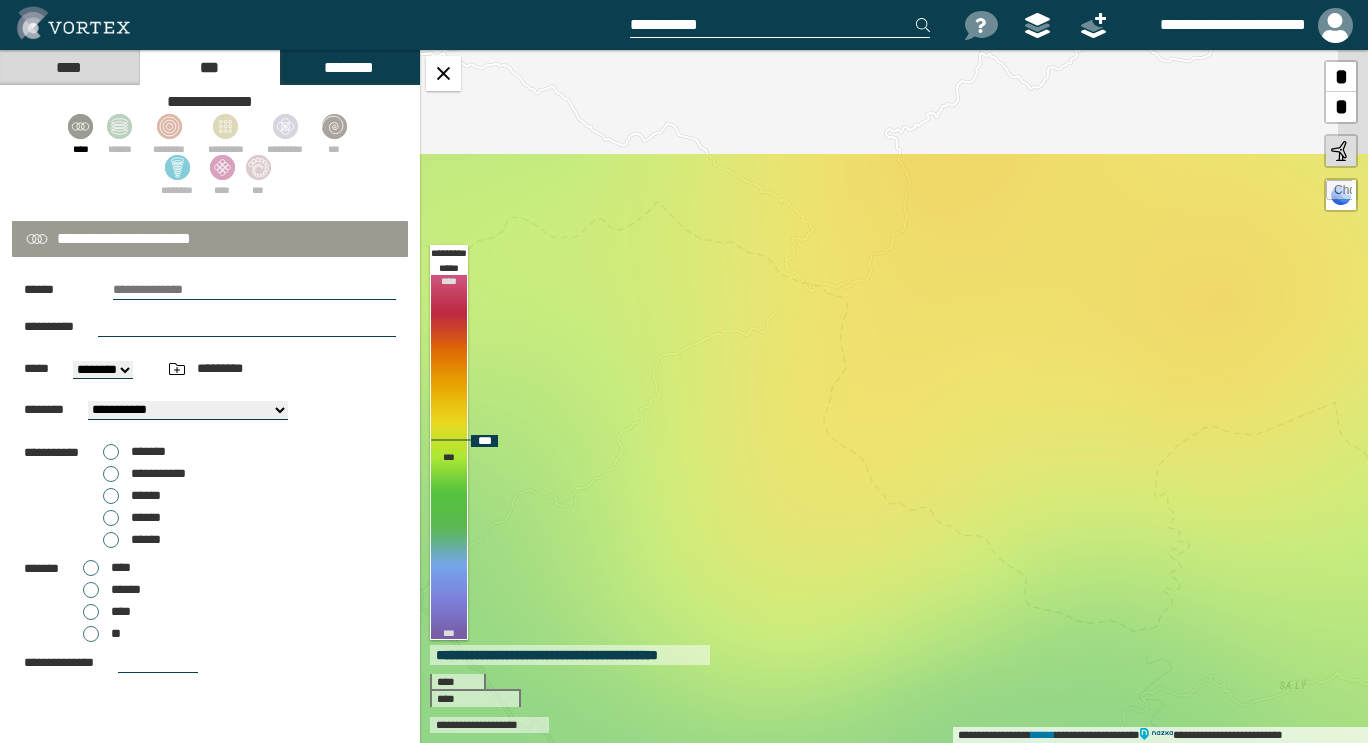 drag, startPoint x: 730, startPoint y: 404, endPoint x: 782, endPoint y: 596, distance: 198.91707 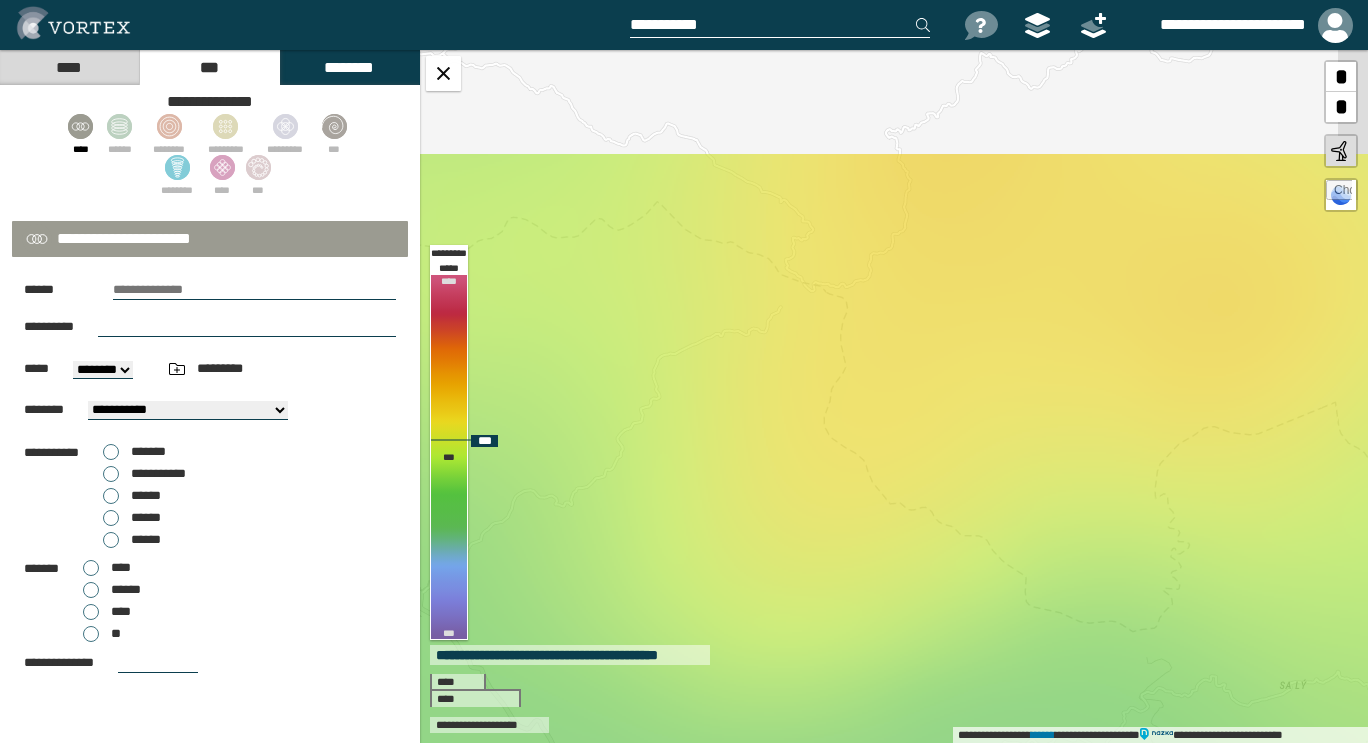 click on "**********" at bounding box center [894, 396] 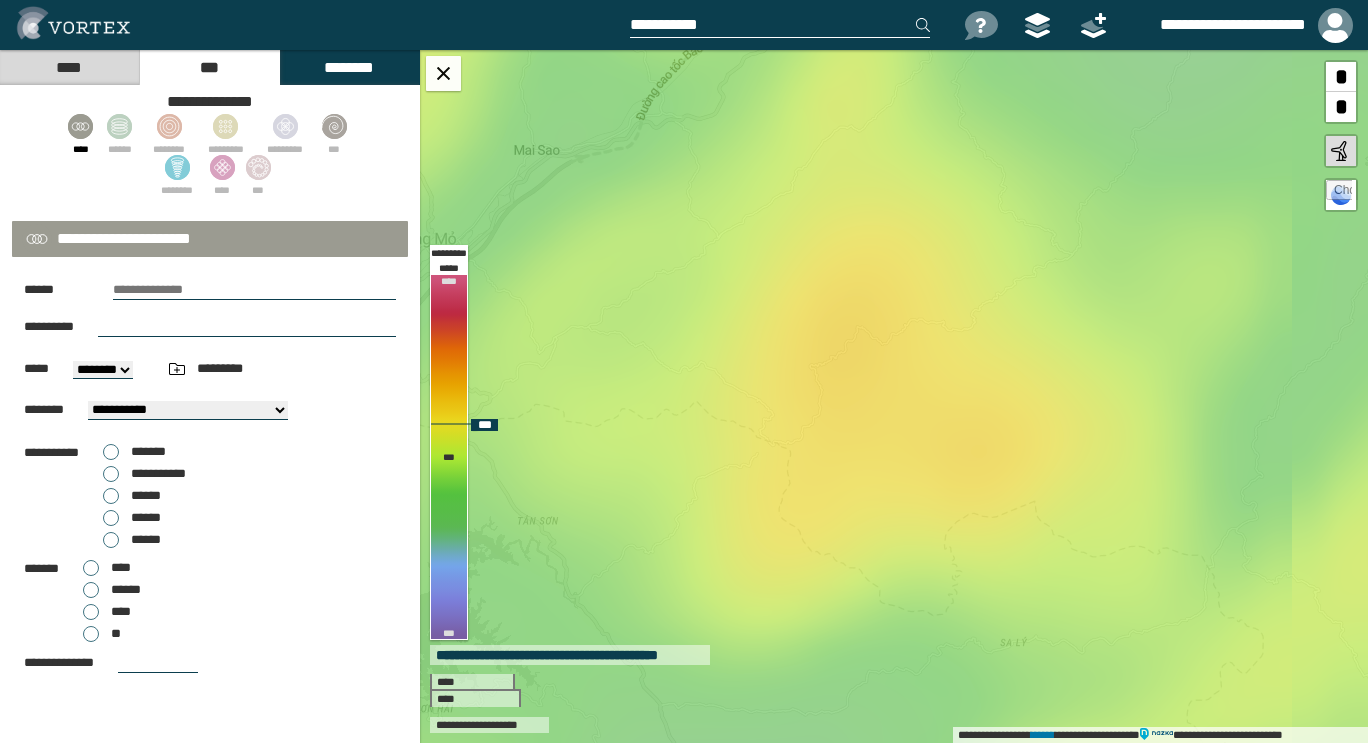 drag, startPoint x: 871, startPoint y: 273, endPoint x: 763, endPoint y: 201, distance: 129.79985 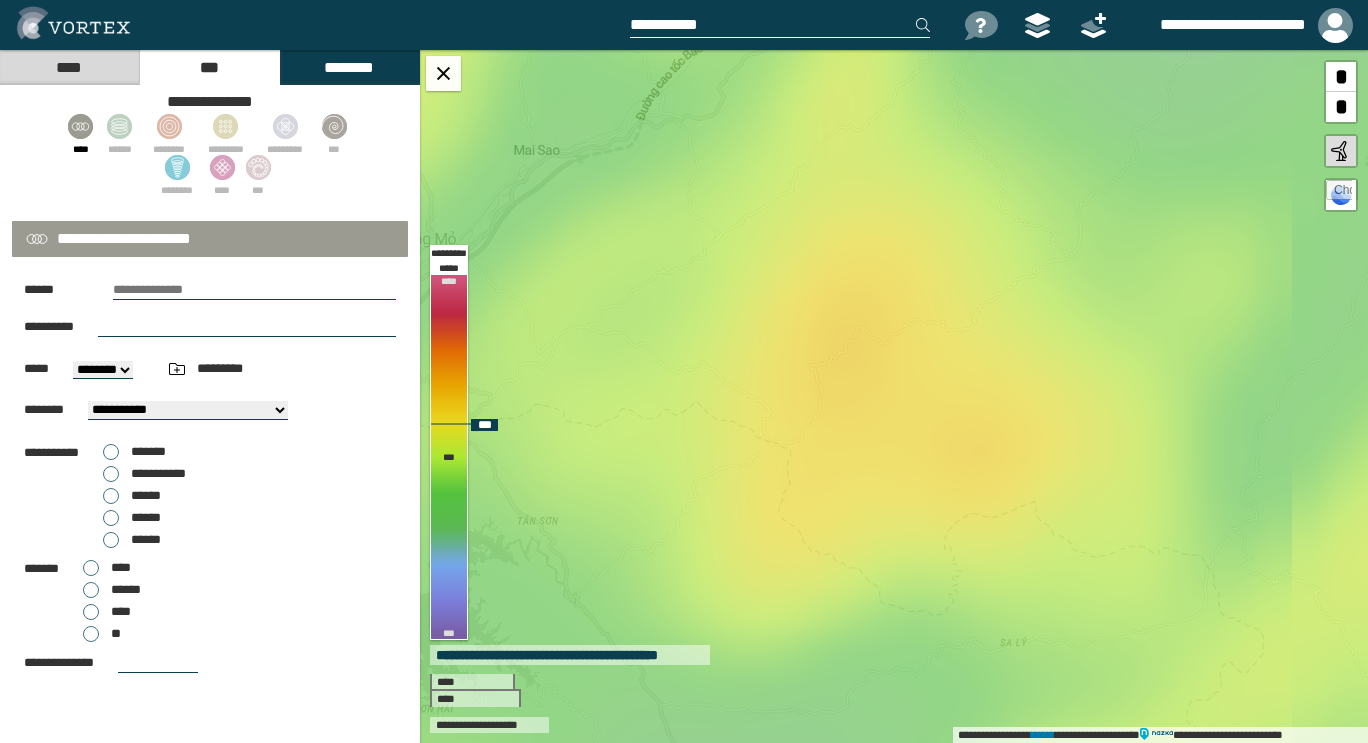 click on "**********" at bounding box center [894, 396] 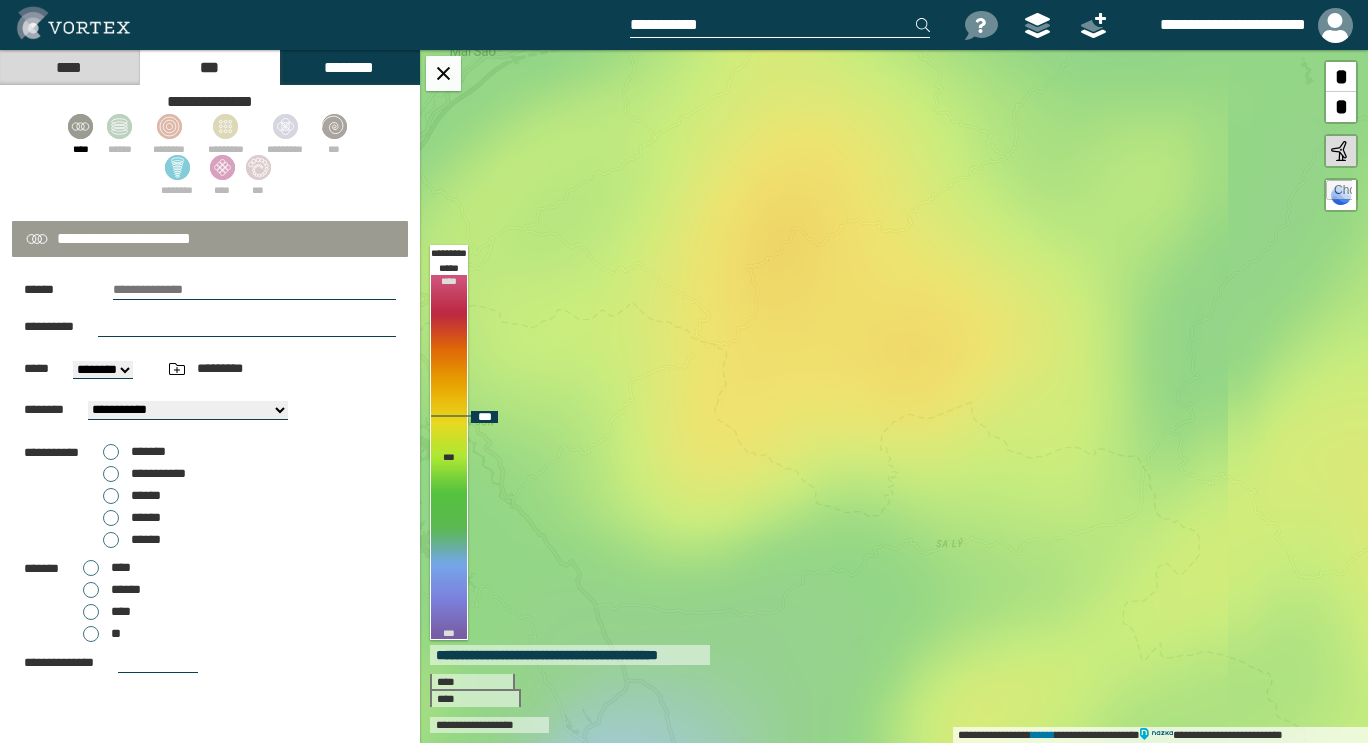 click on "**********" at bounding box center [894, 396] 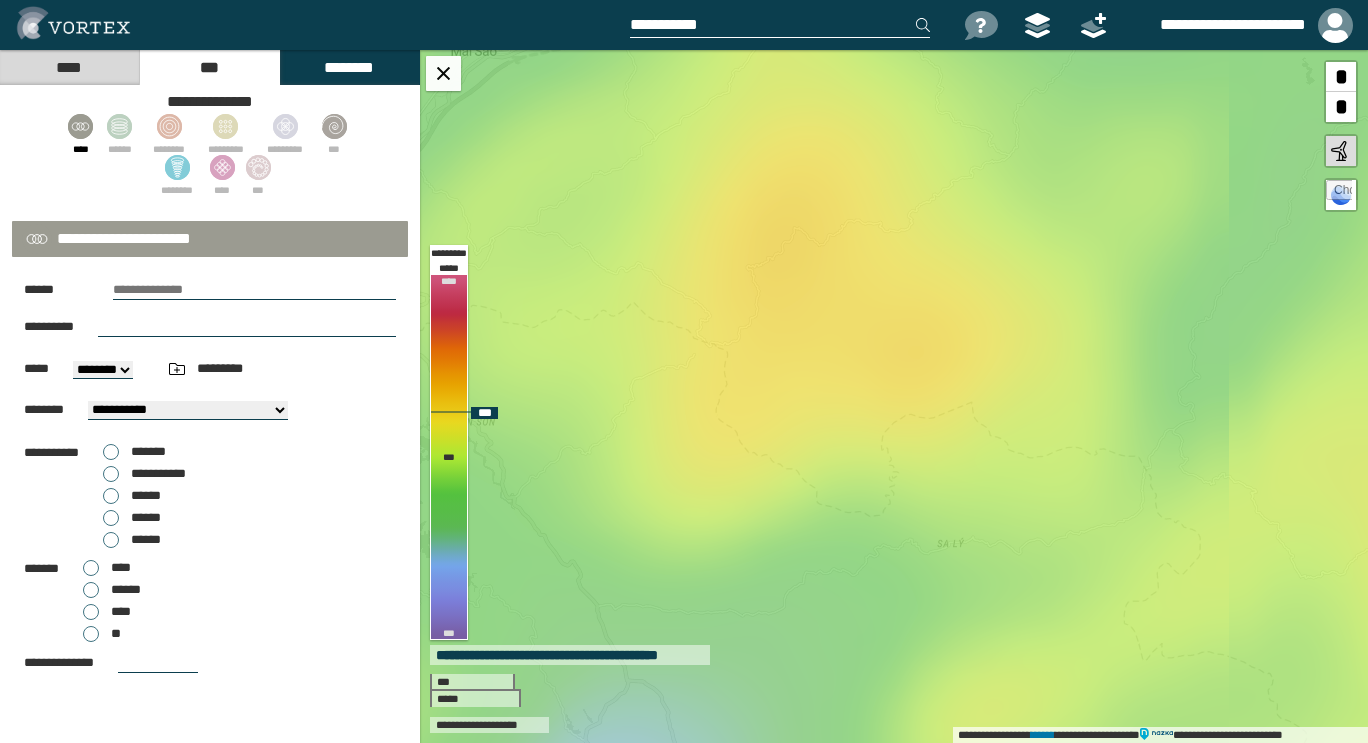 click on "**********" at bounding box center [894, 396] 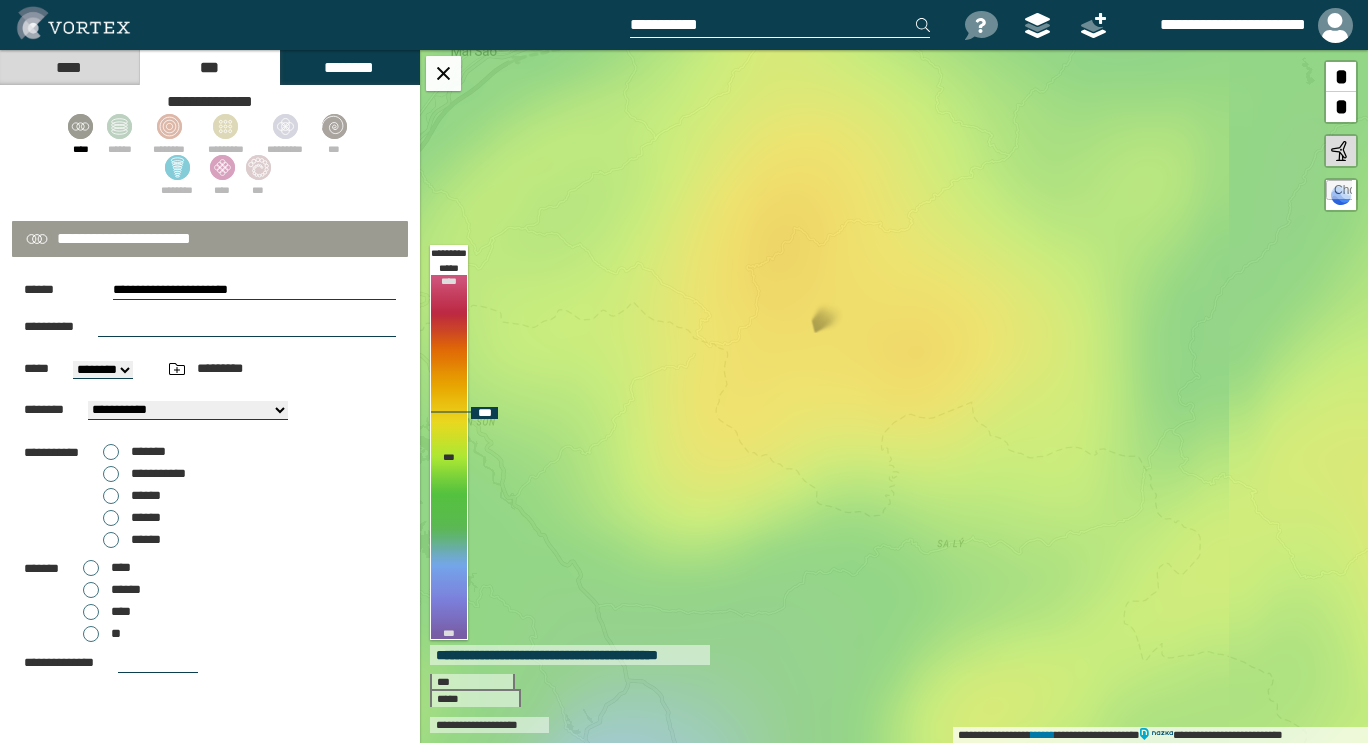 select on "**" 